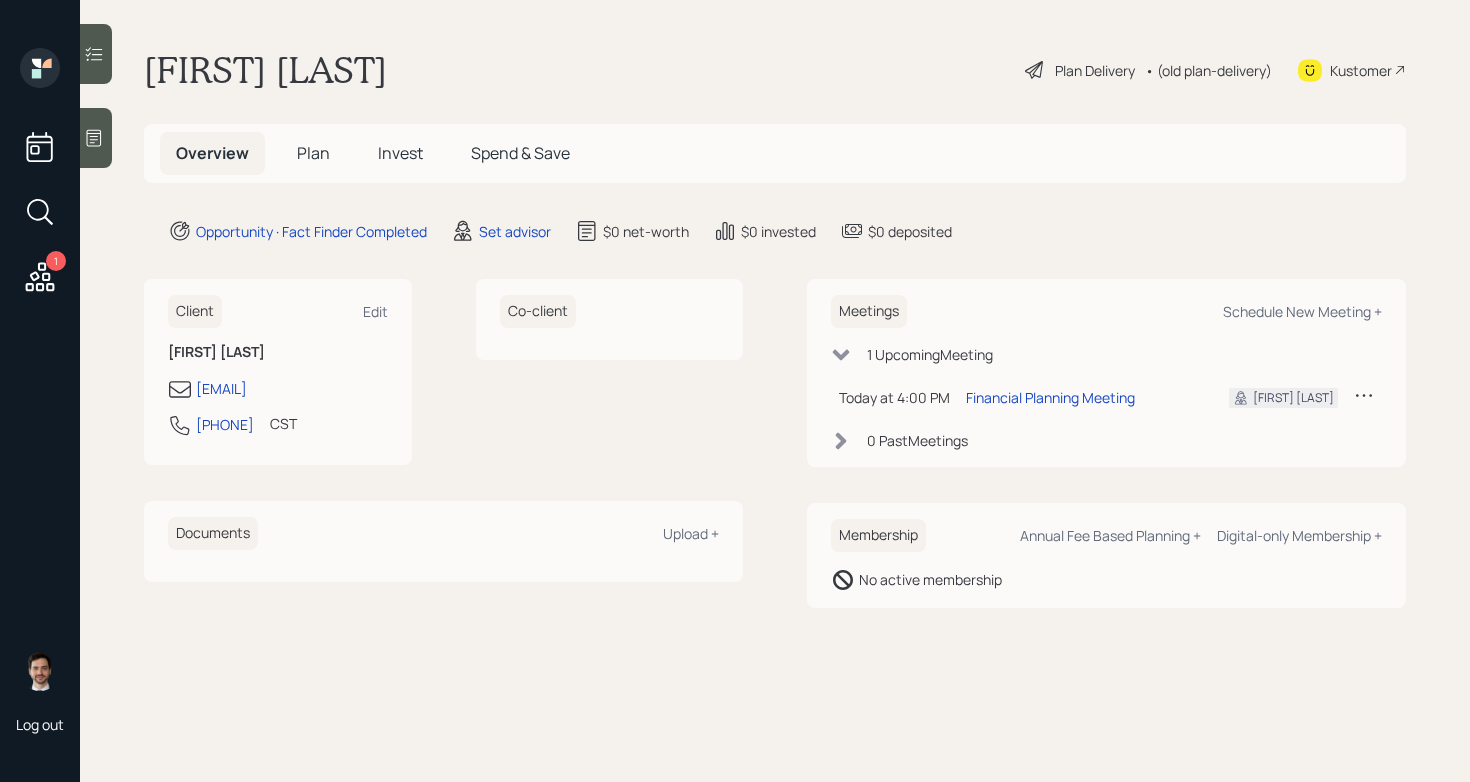 scroll, scrollTop: 0, scrollLeft: 0, axis: both 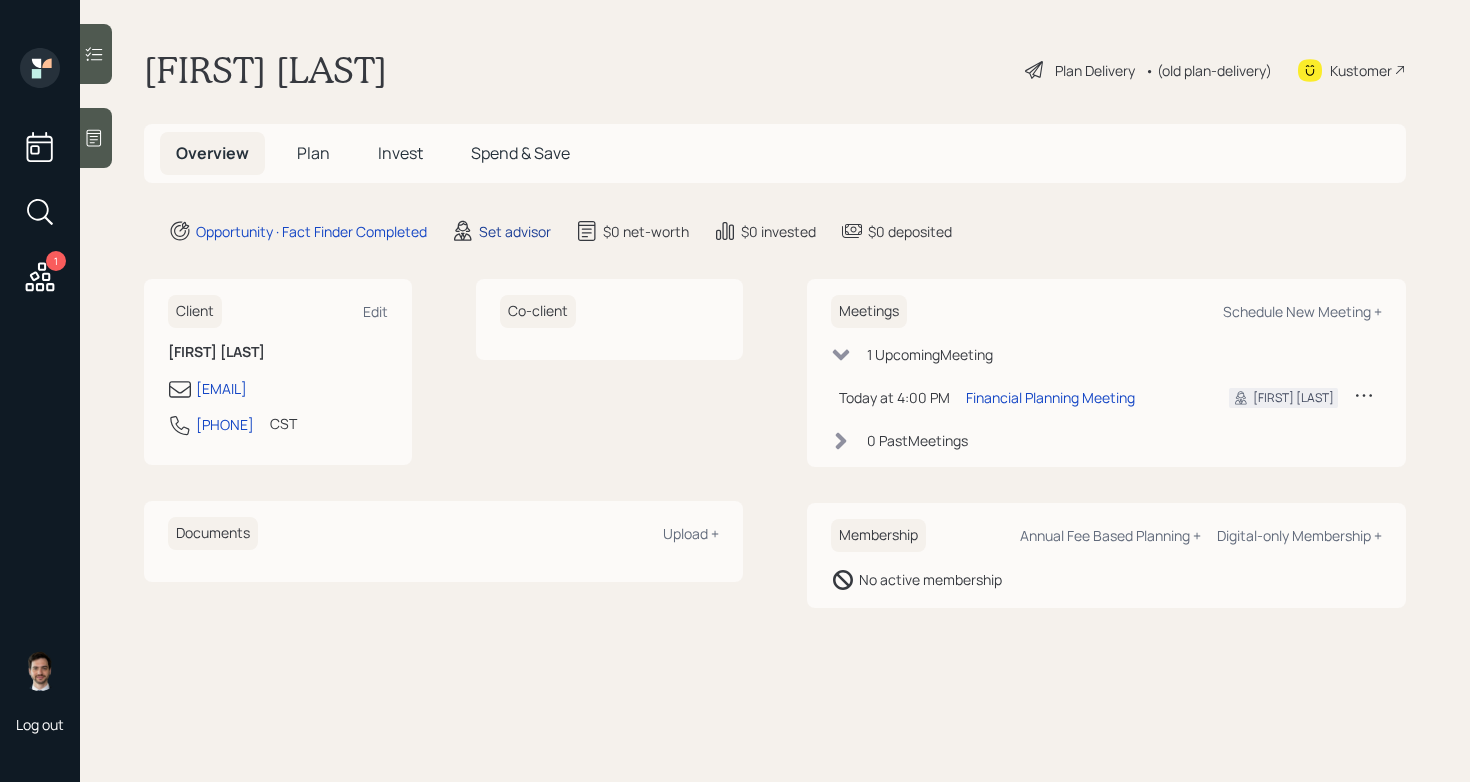 click on "Set advisor" at bounding box center (515, 231) 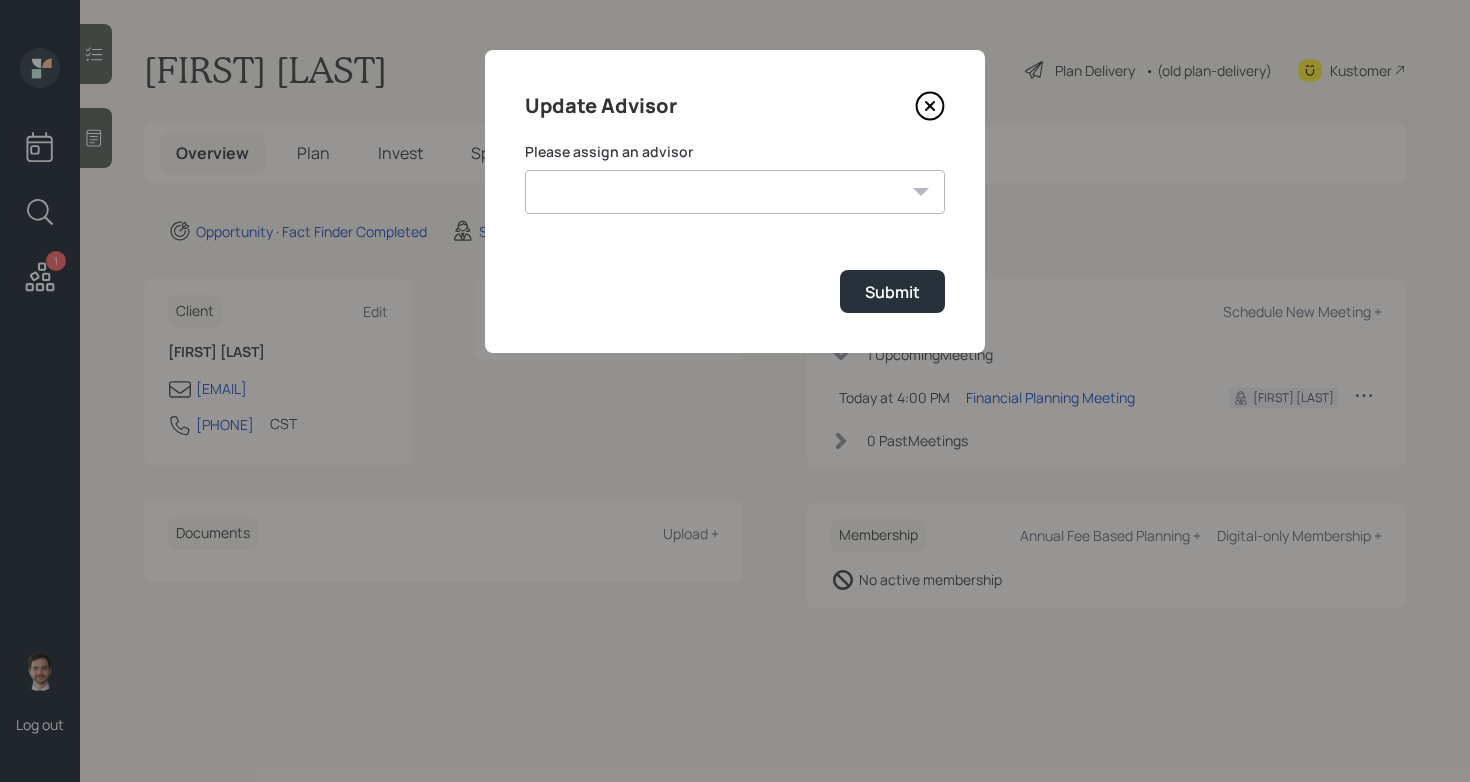 click on "[FIRST] [LAST] [FIRST] [LAST] [FIRST] [LAST] [FIRST] [LAST] [FIRST] [LAST] [FIRST] [LAST] [FIRST] [LAST]" at bounding box center (735, 192) 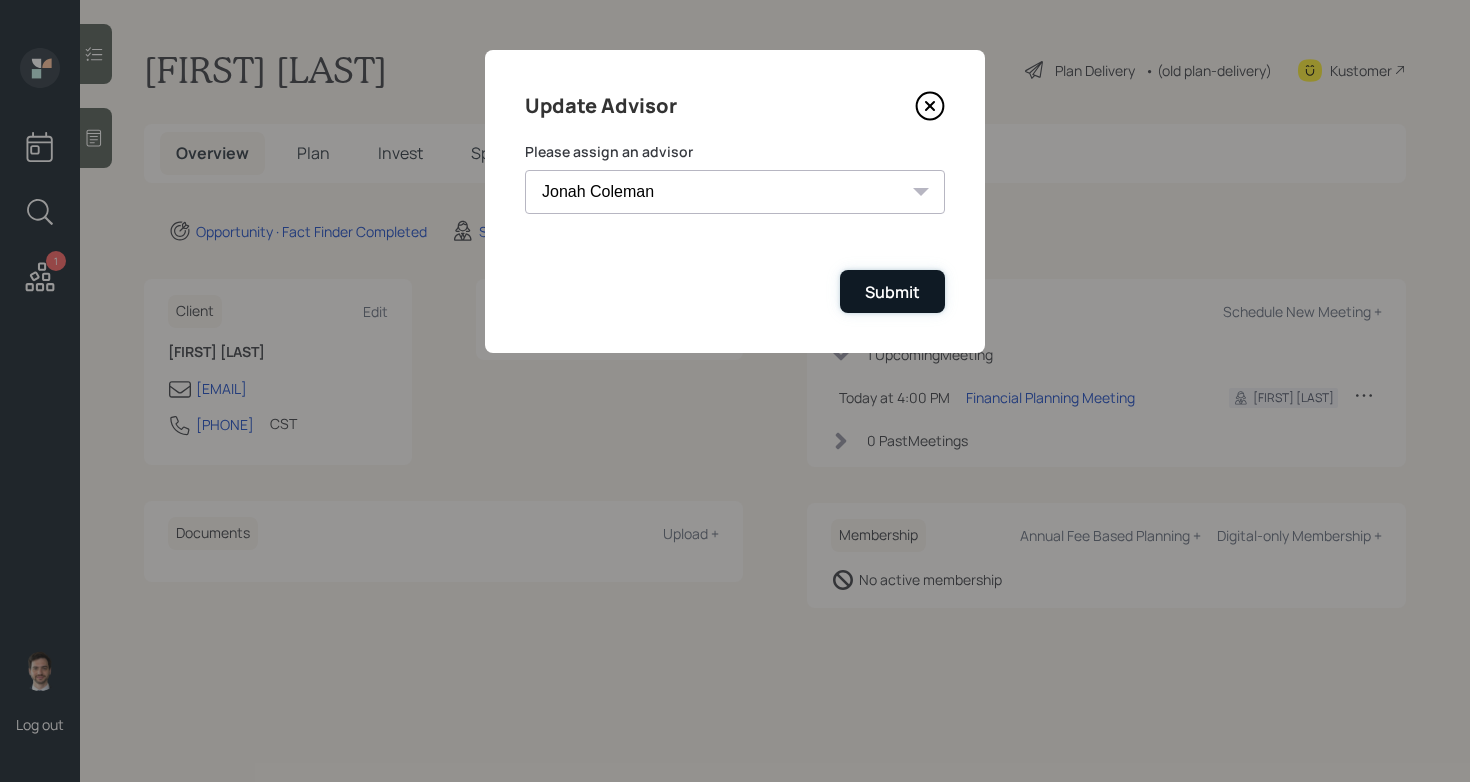 click on "Submit" at bounding box center [892, 292] 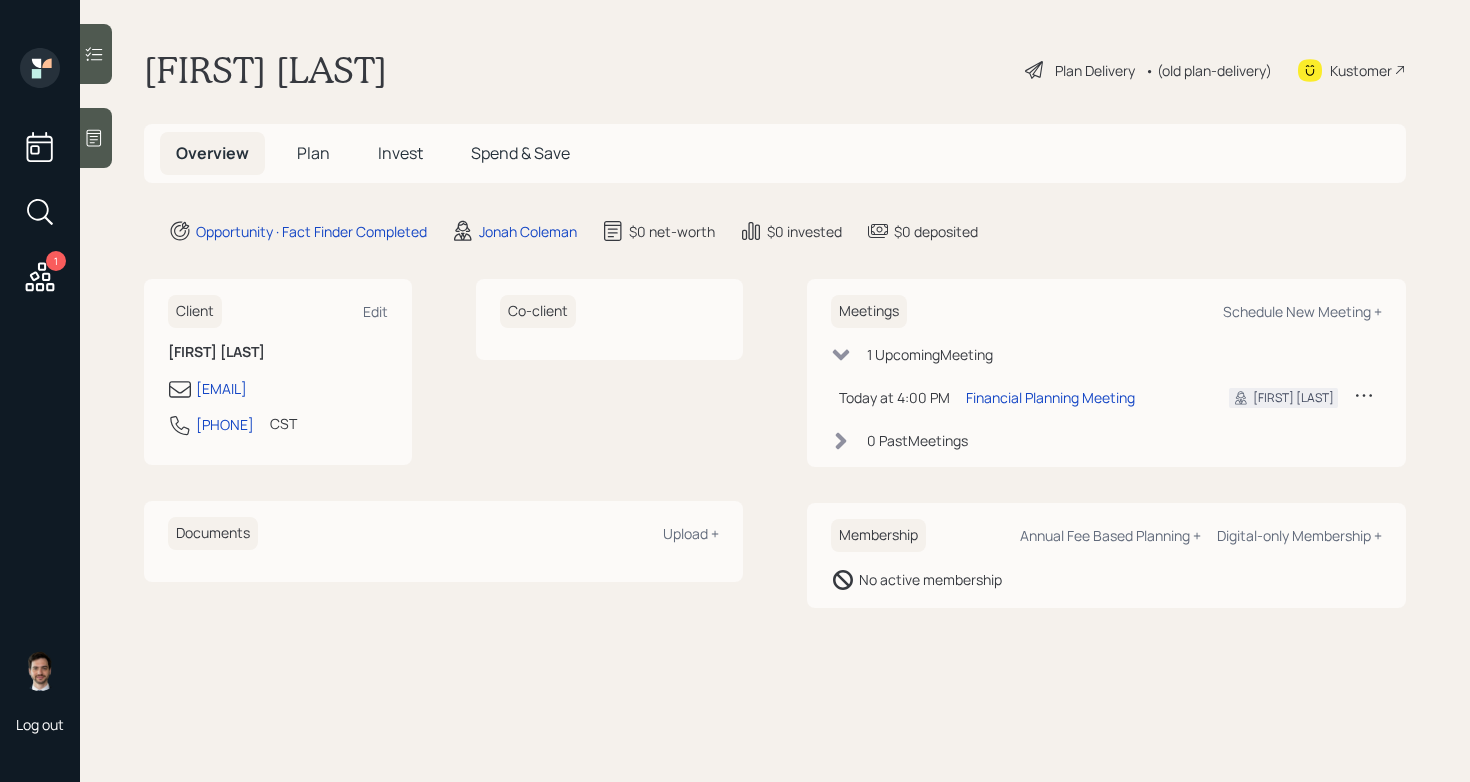 click on "Plan" at bounding box center [313, 153] 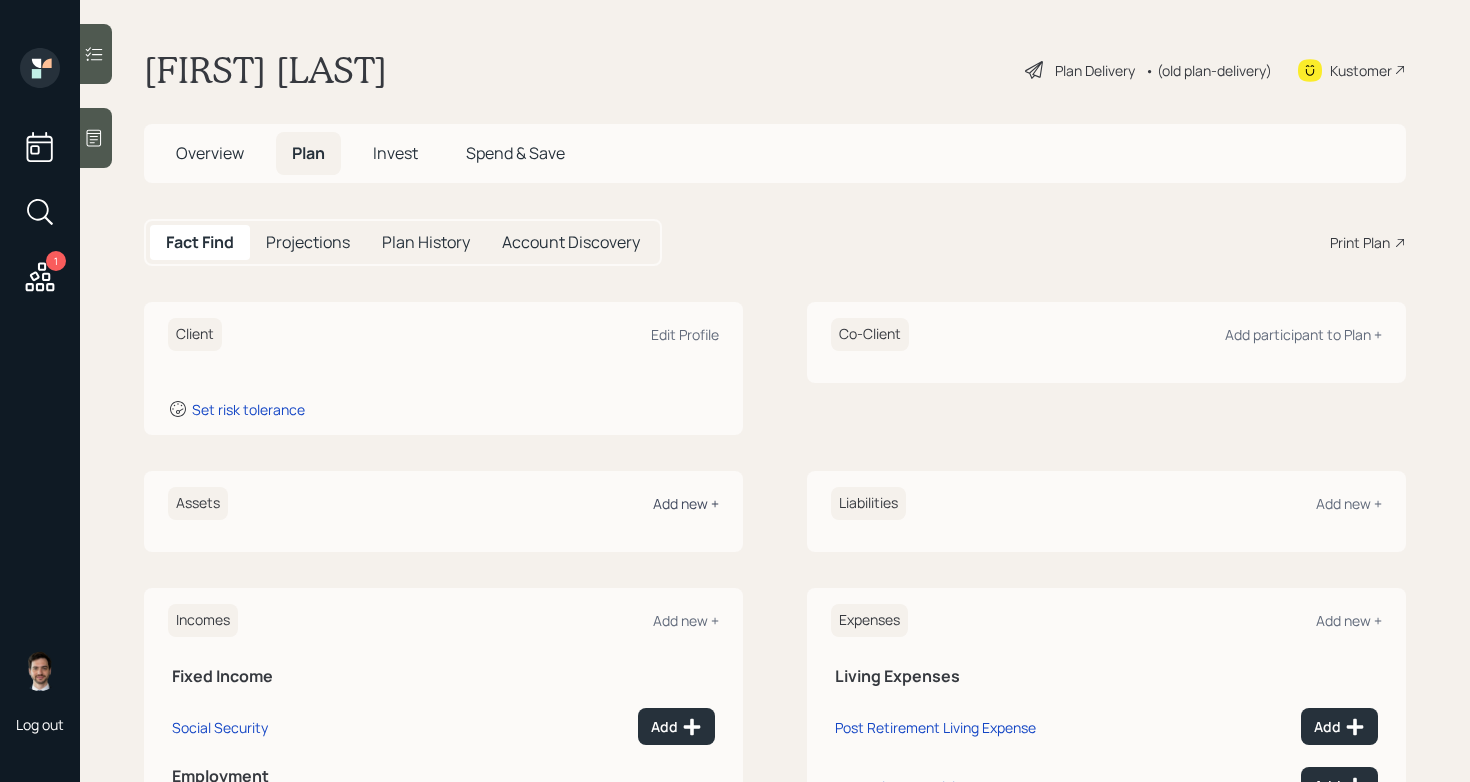 click on "Add new +" at bounding box center [686, 503] 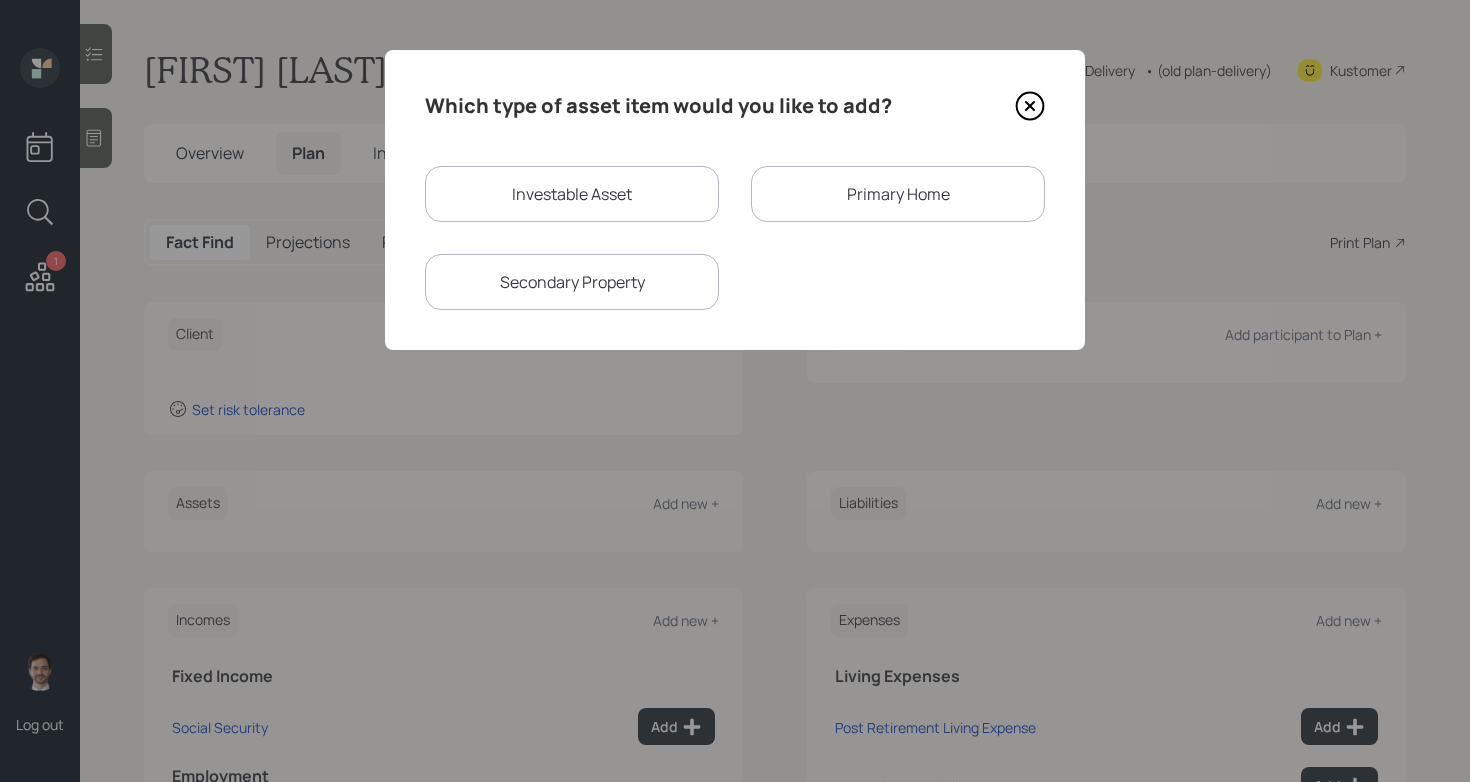 click on "Investable Asset" at bounding box center [572, 194] 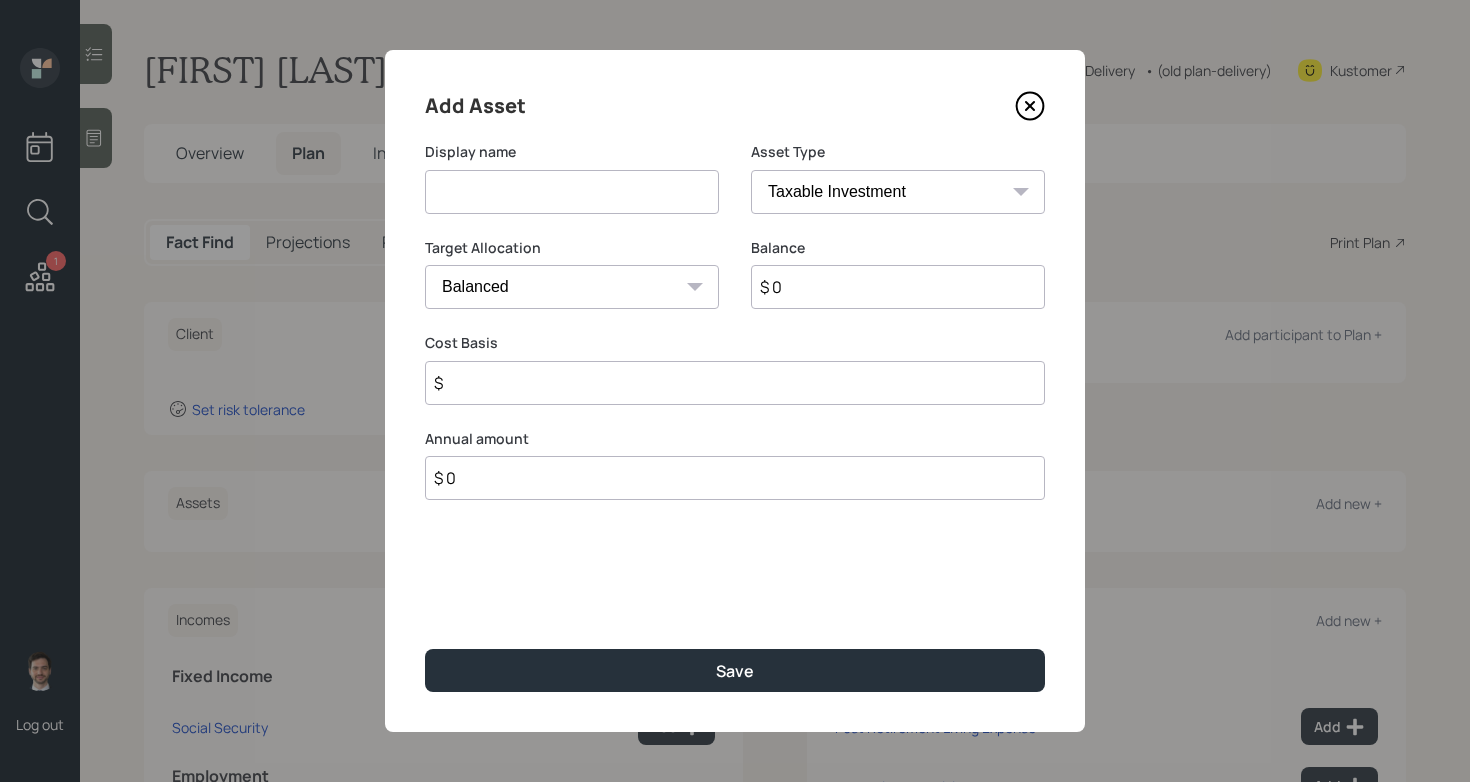 click at bounding box center (572, 192) 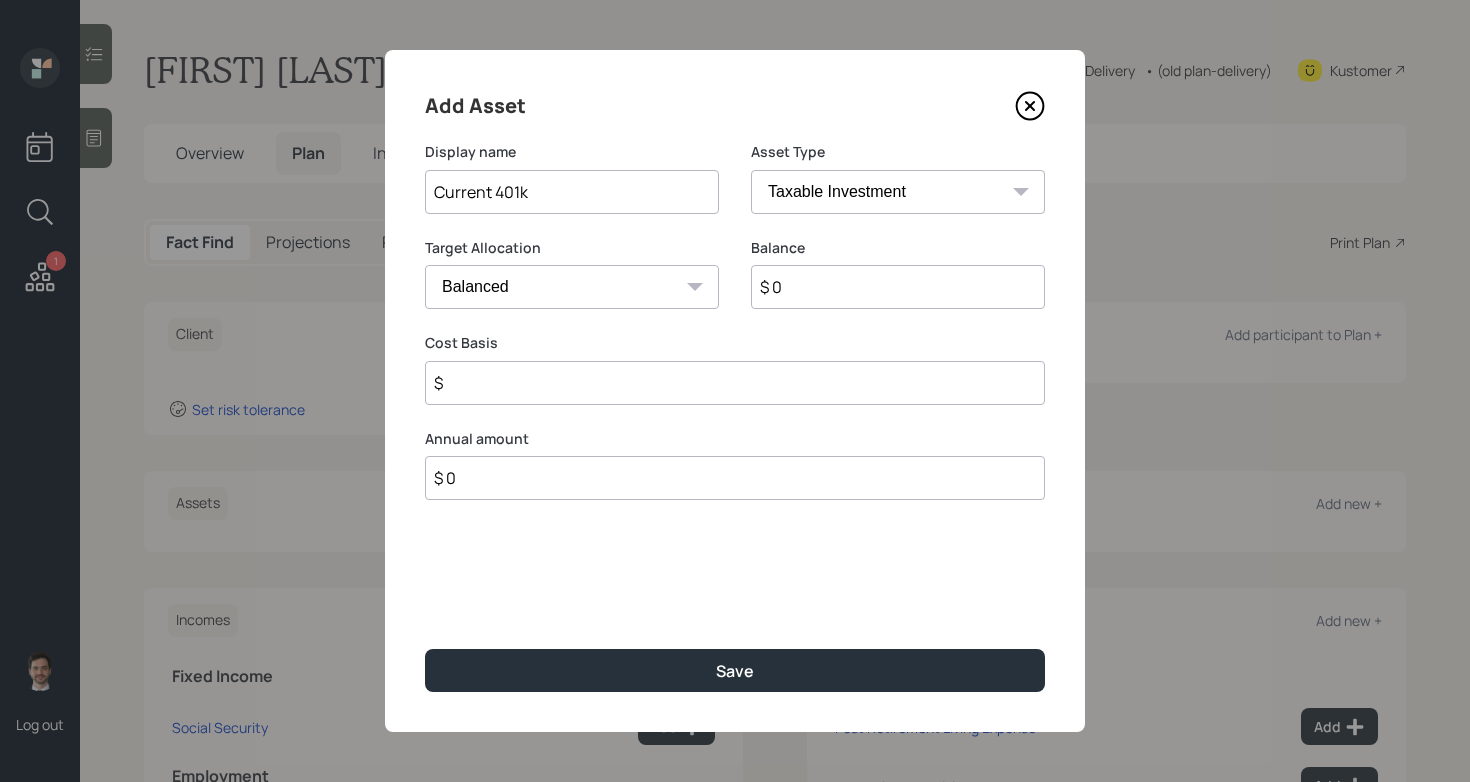 type on "Current 401k" 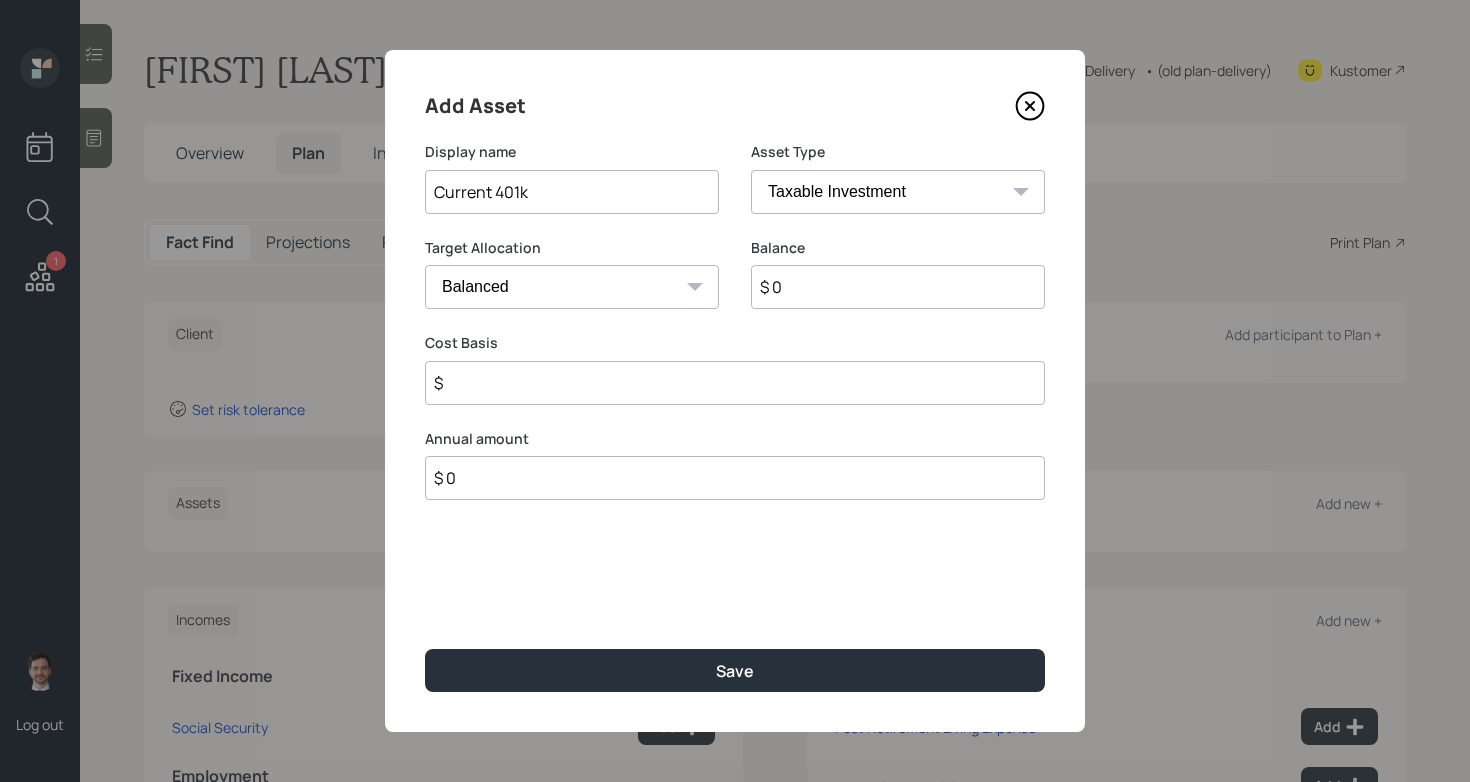 select on "company_sponsored" 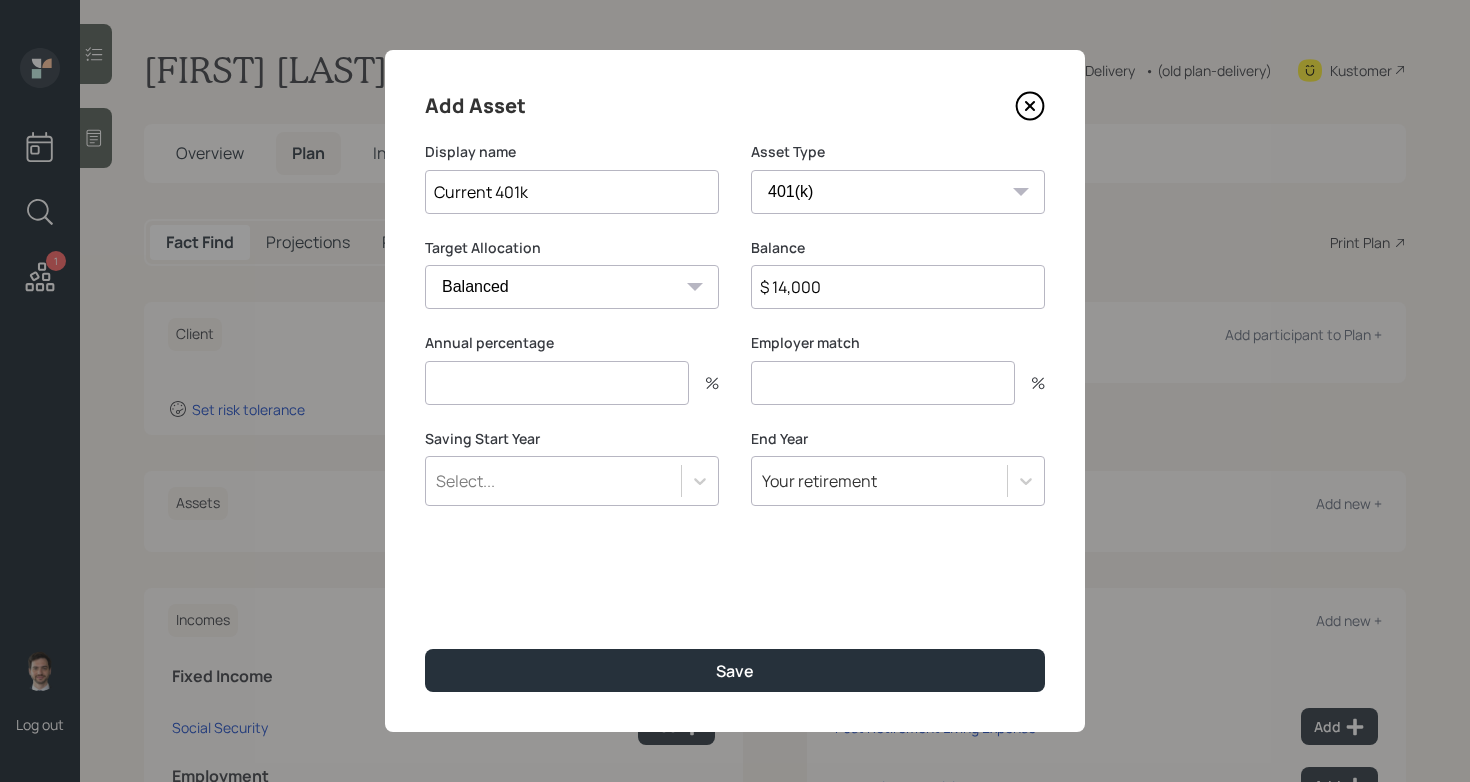 type on "$ 14,000" 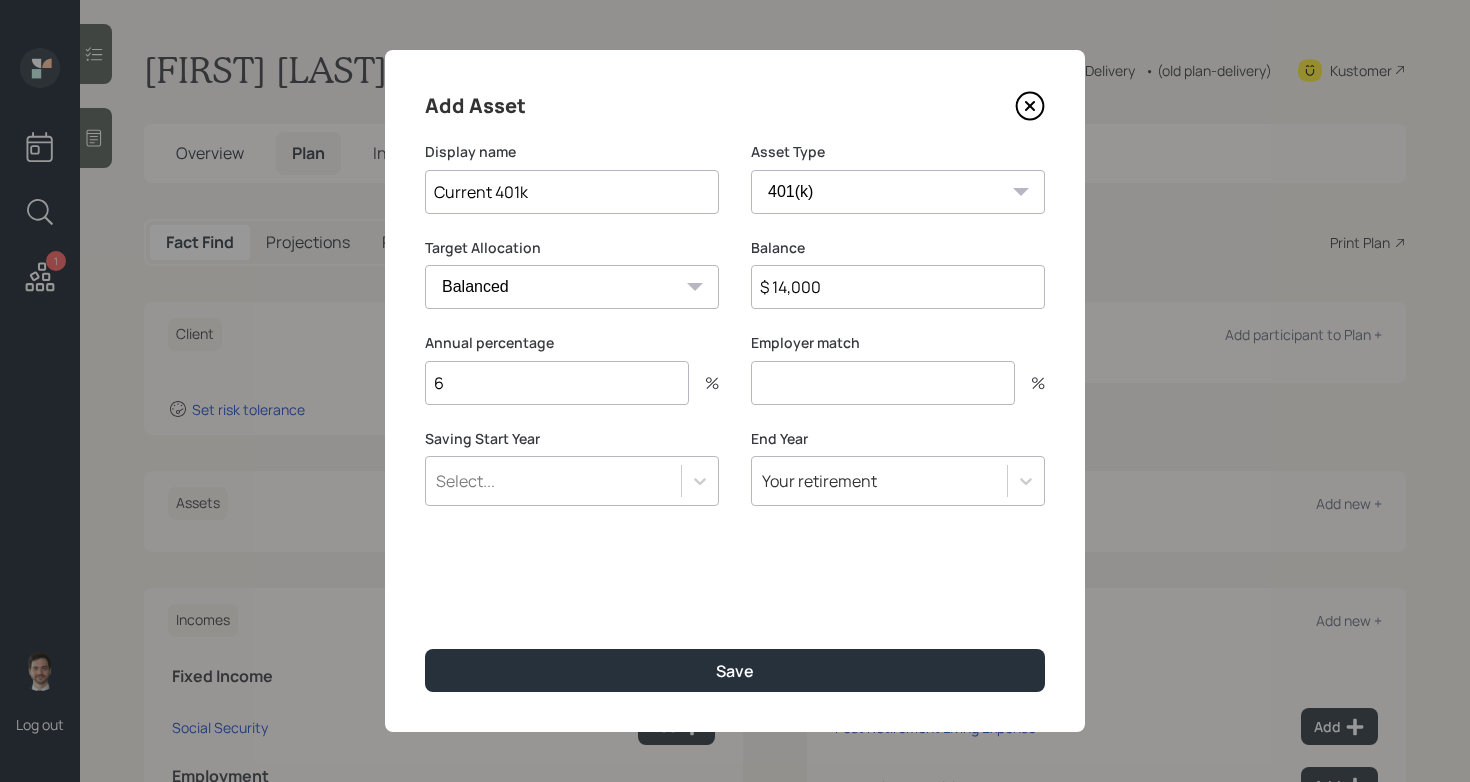 type on "6" 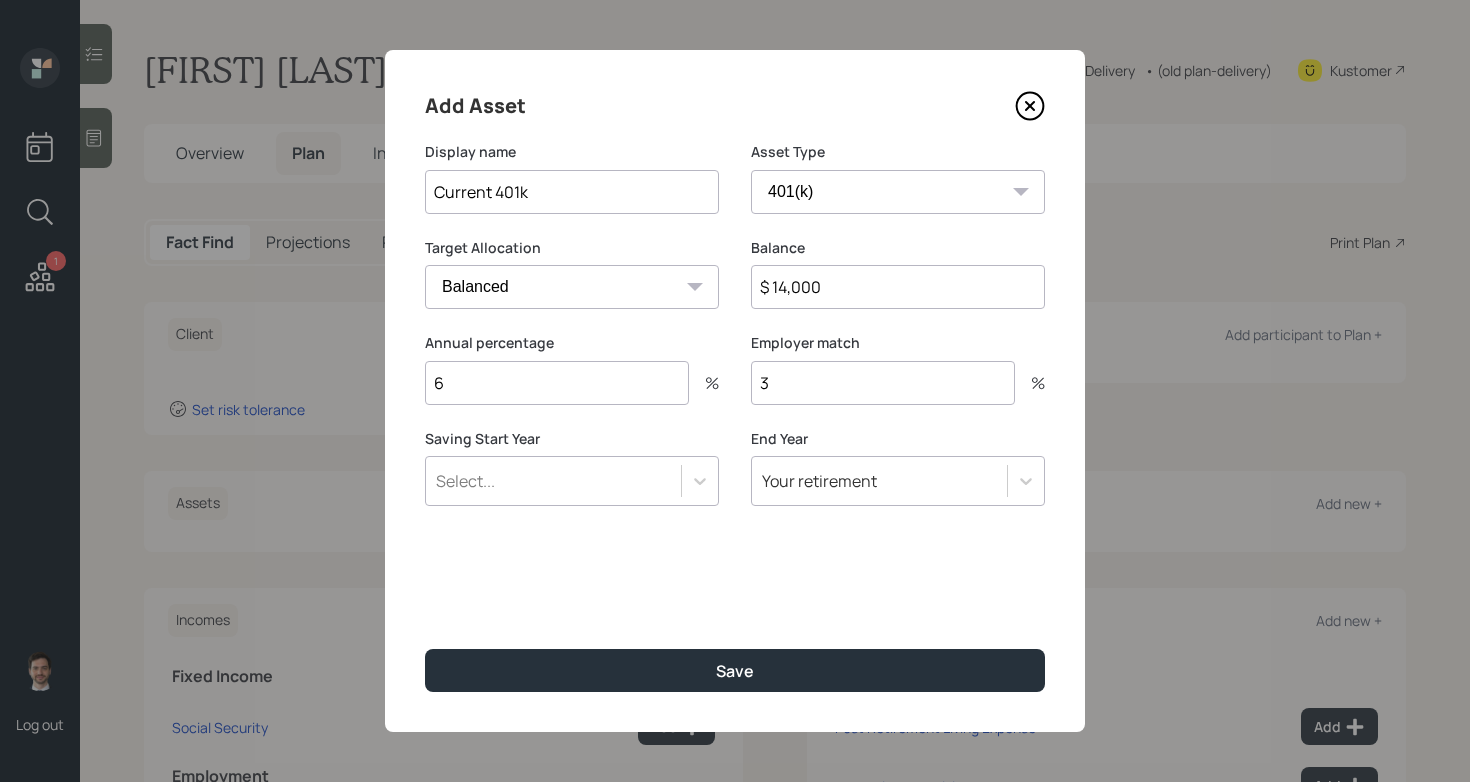type on "3" 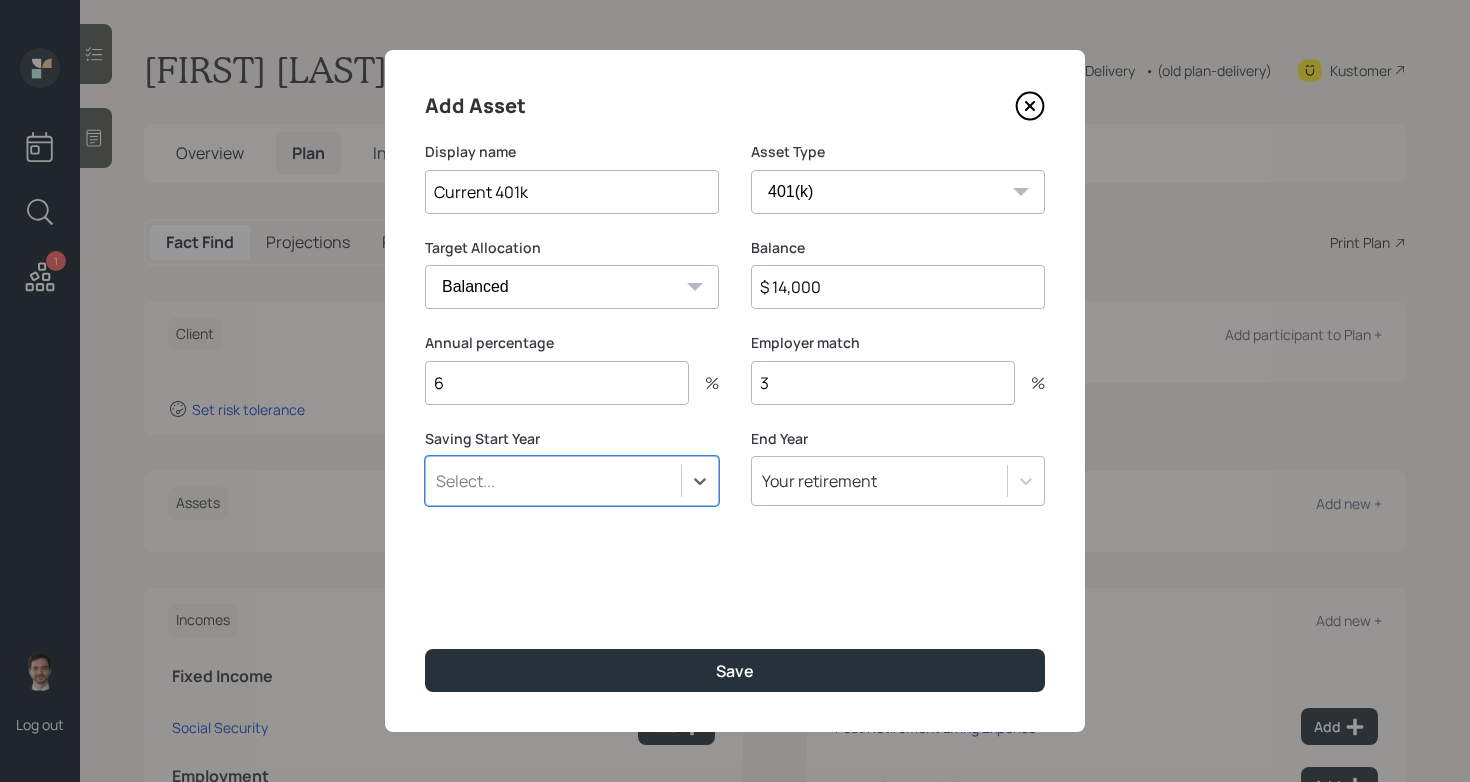 type on "a" 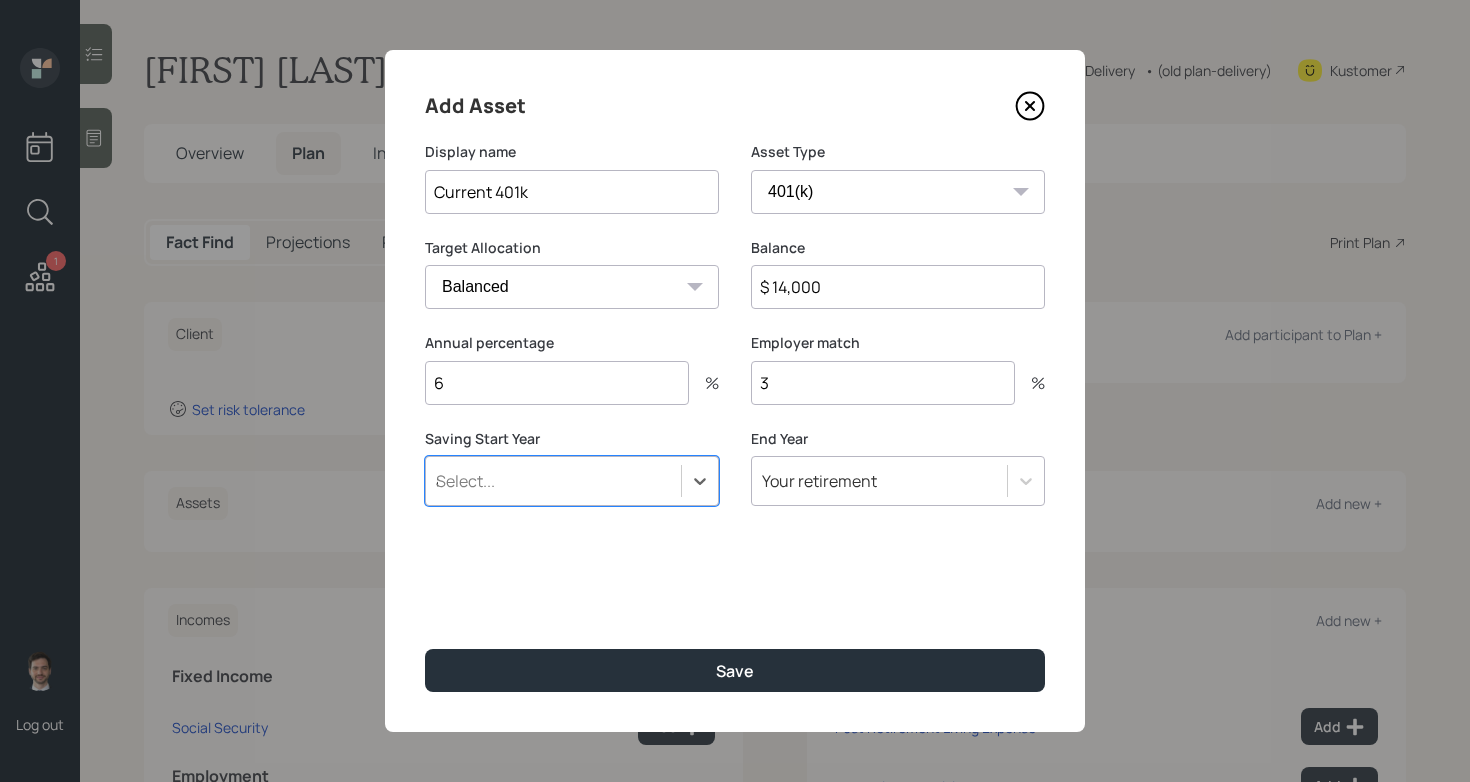 scroll, scrollTop: 0, scrollLeft: 0, axis: both 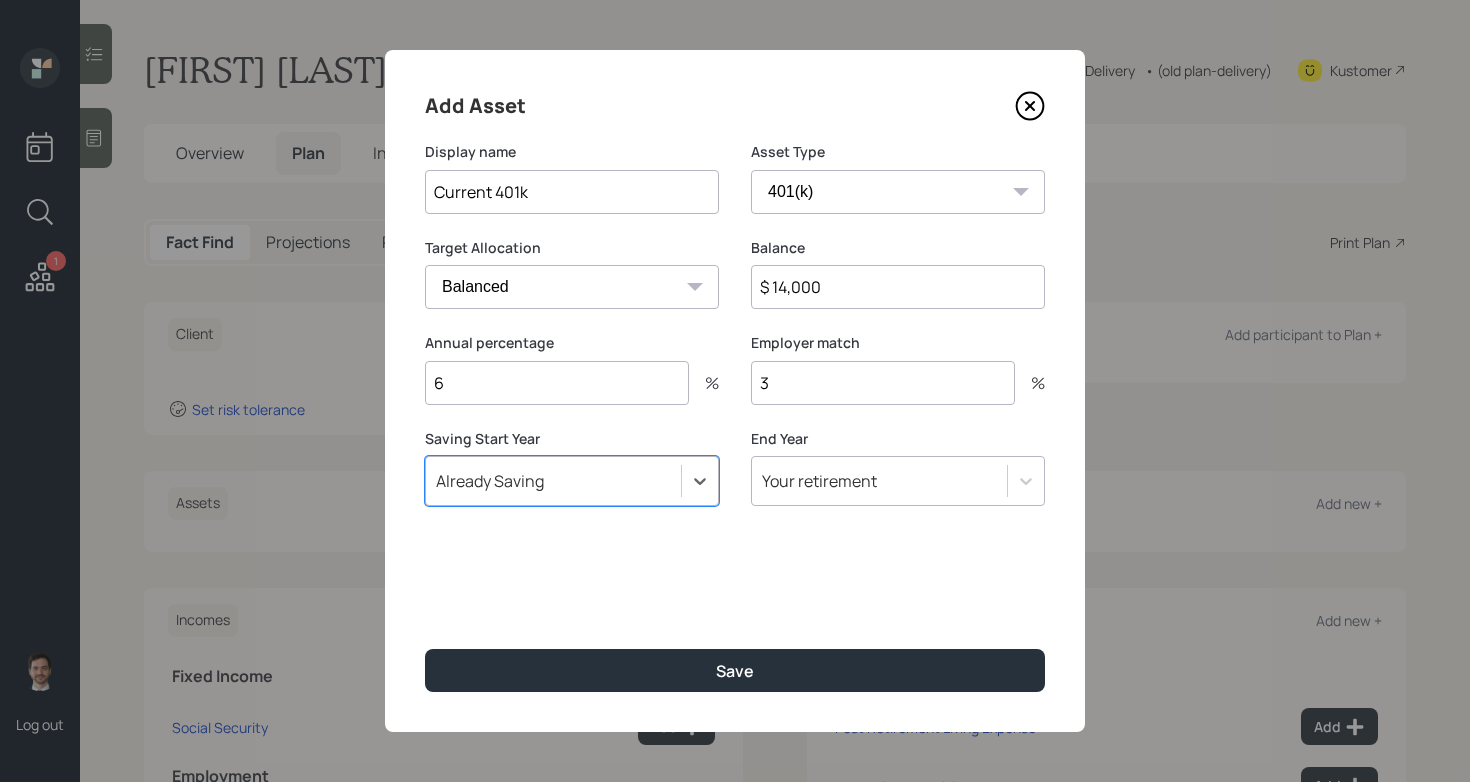 click on "Save" at bounding box center [735, 670] 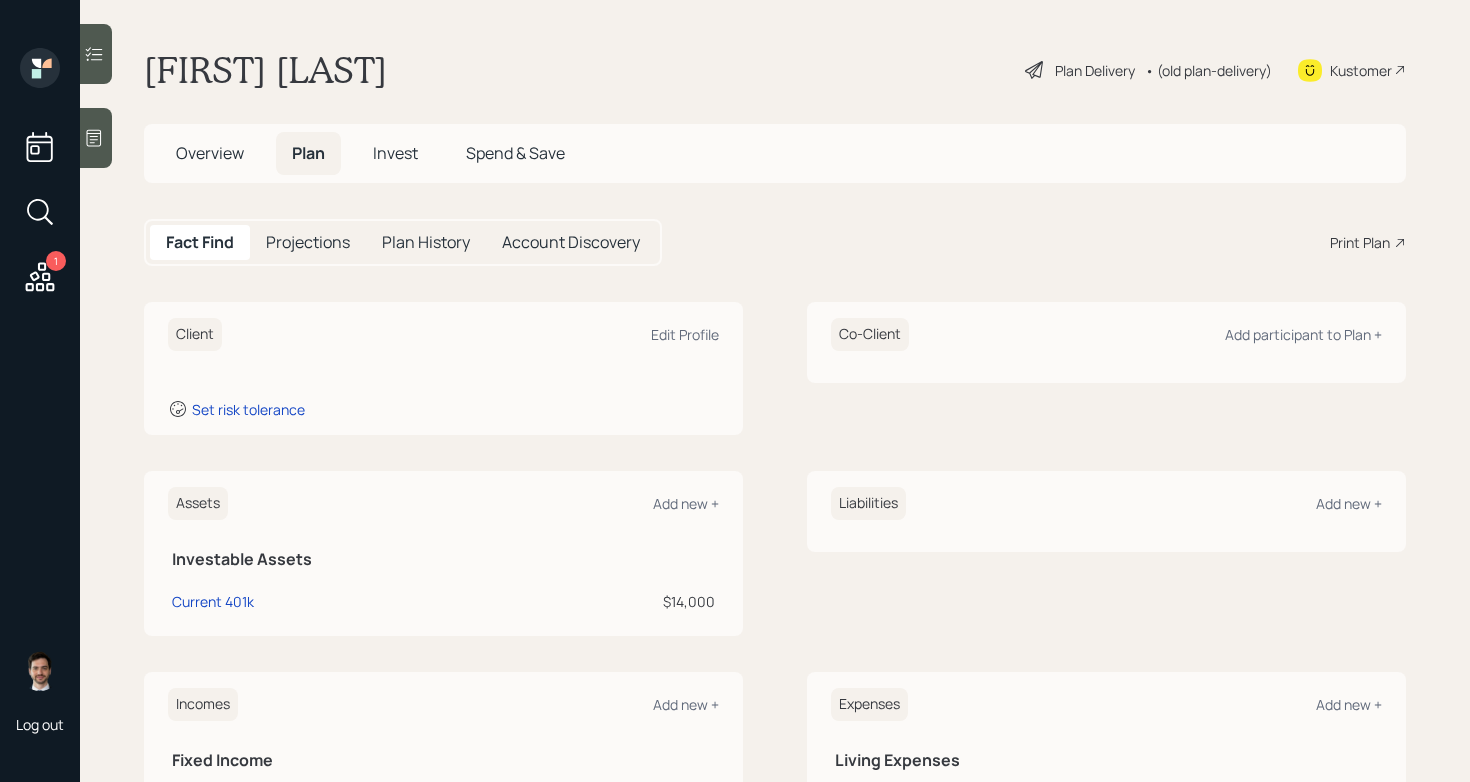 scroll, scrollTop: 278, scrollLeft: 0, axis: vertical 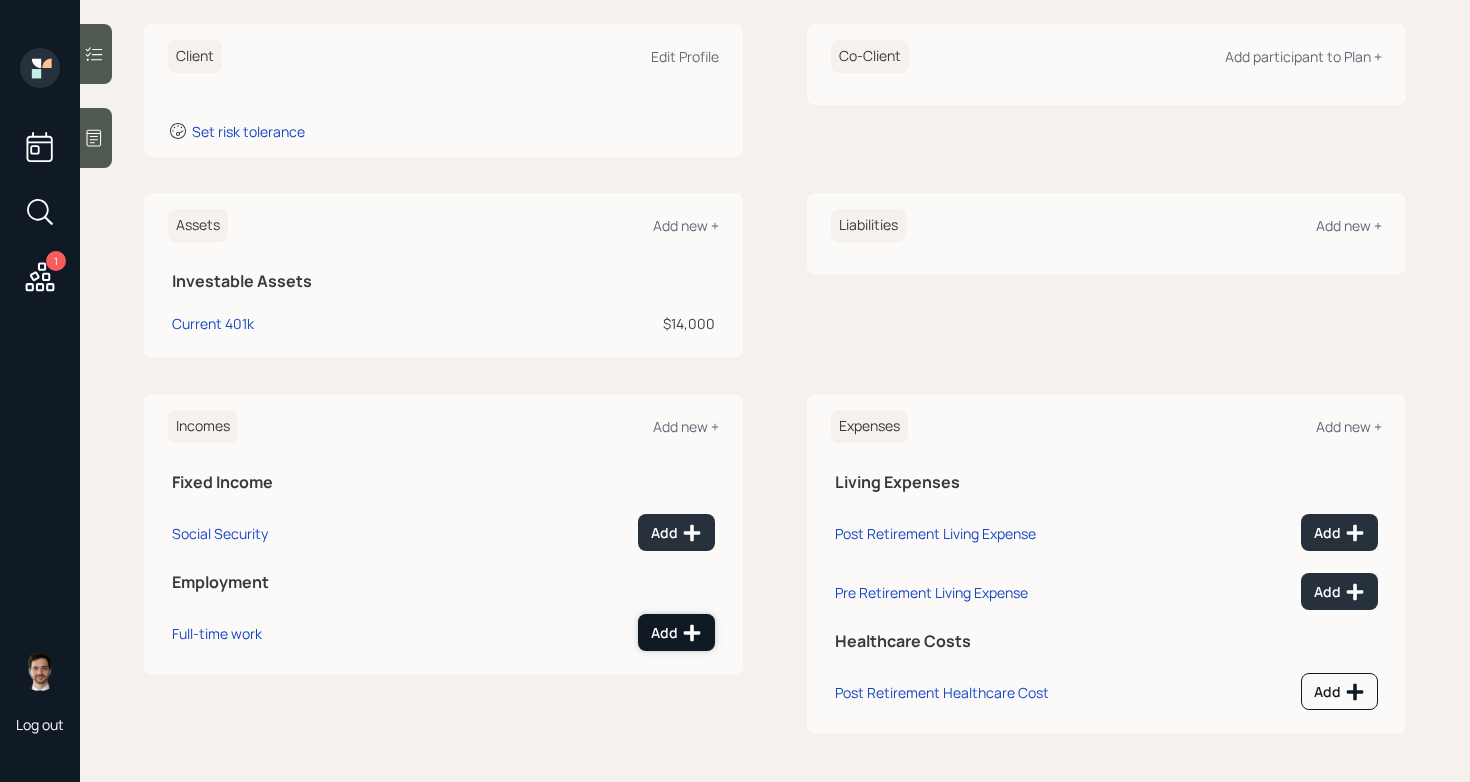 click on "Add" at bounding box center (676, 633) 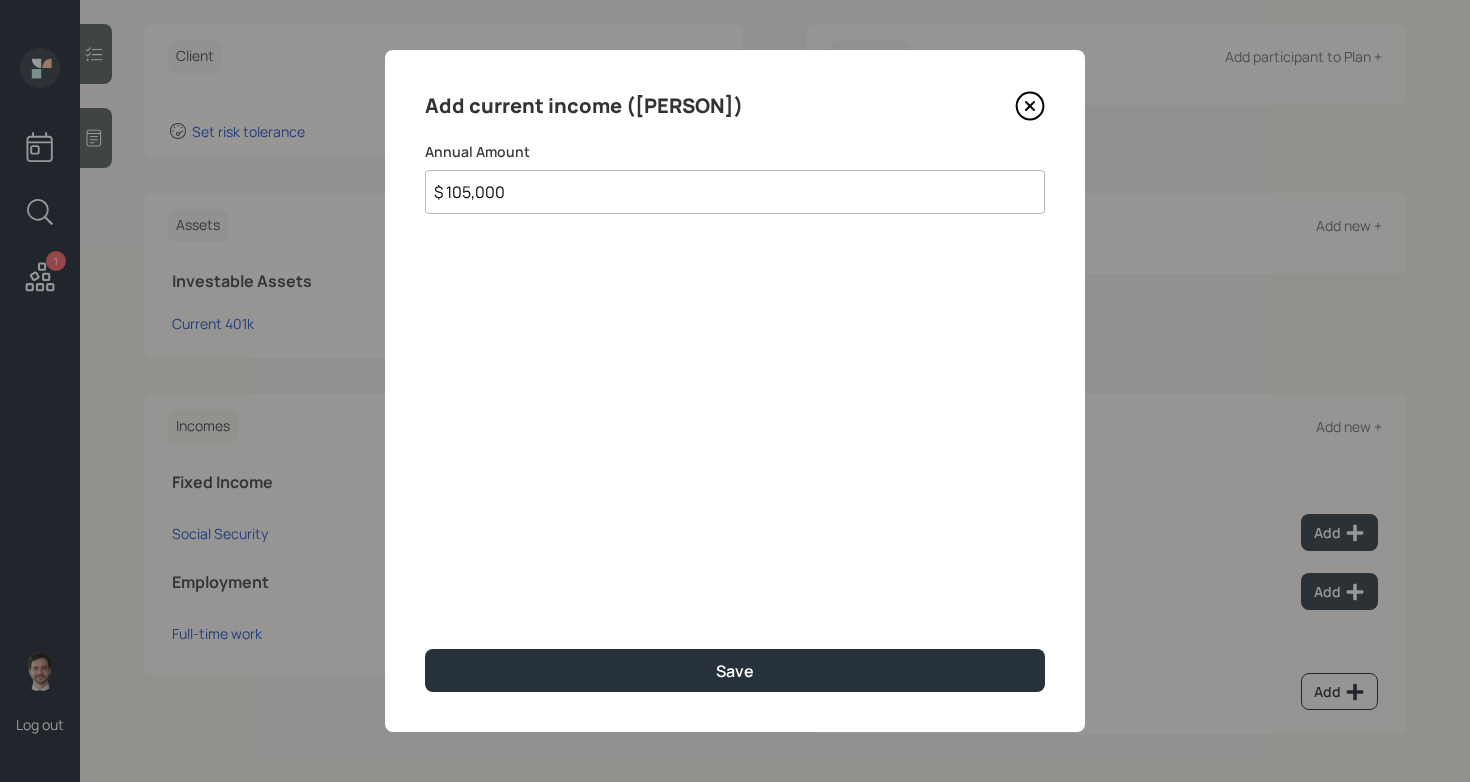 type on "$ 105,000" 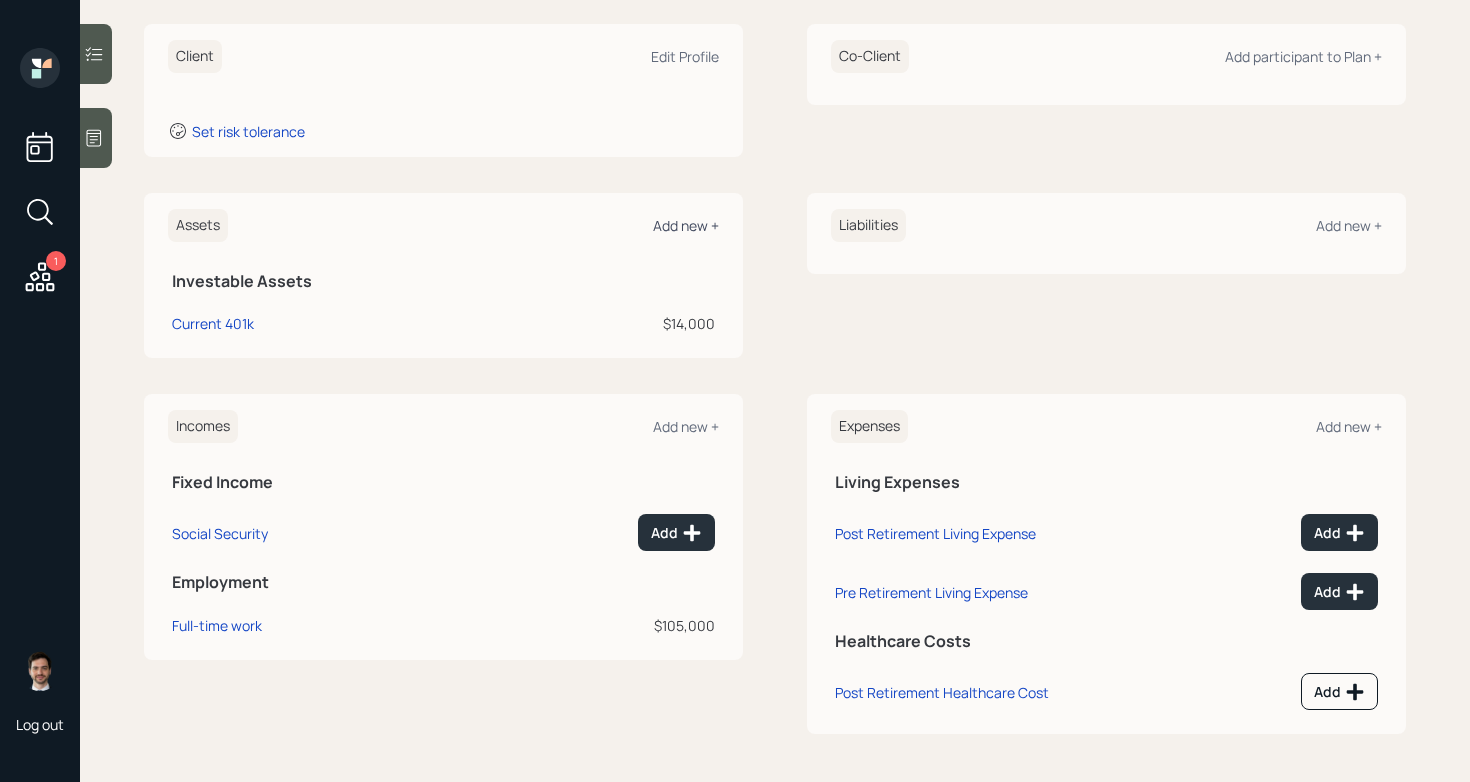 click on "Add new +" at bounding box center (686, 225) 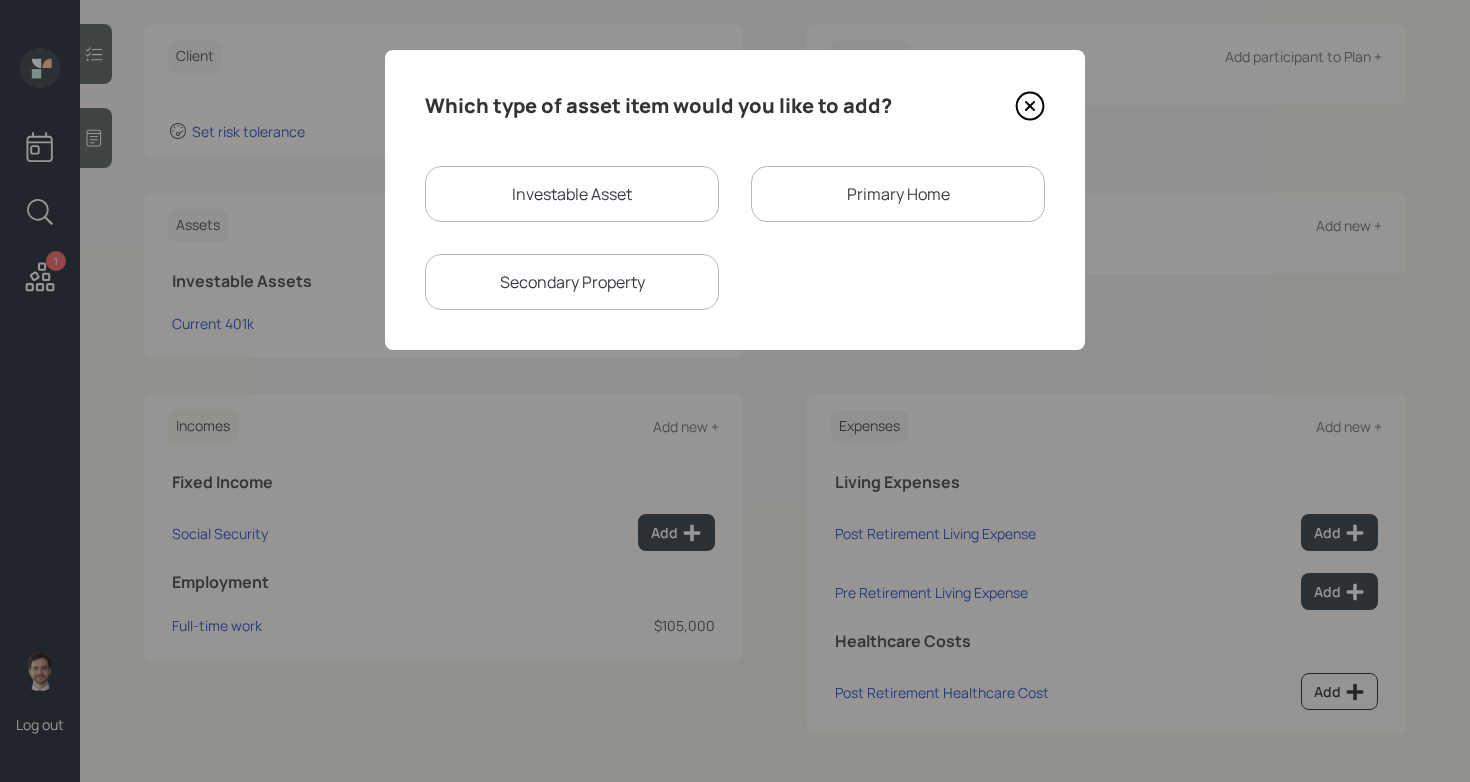 click on "Investable Asset" at bounding box center (572, 194) 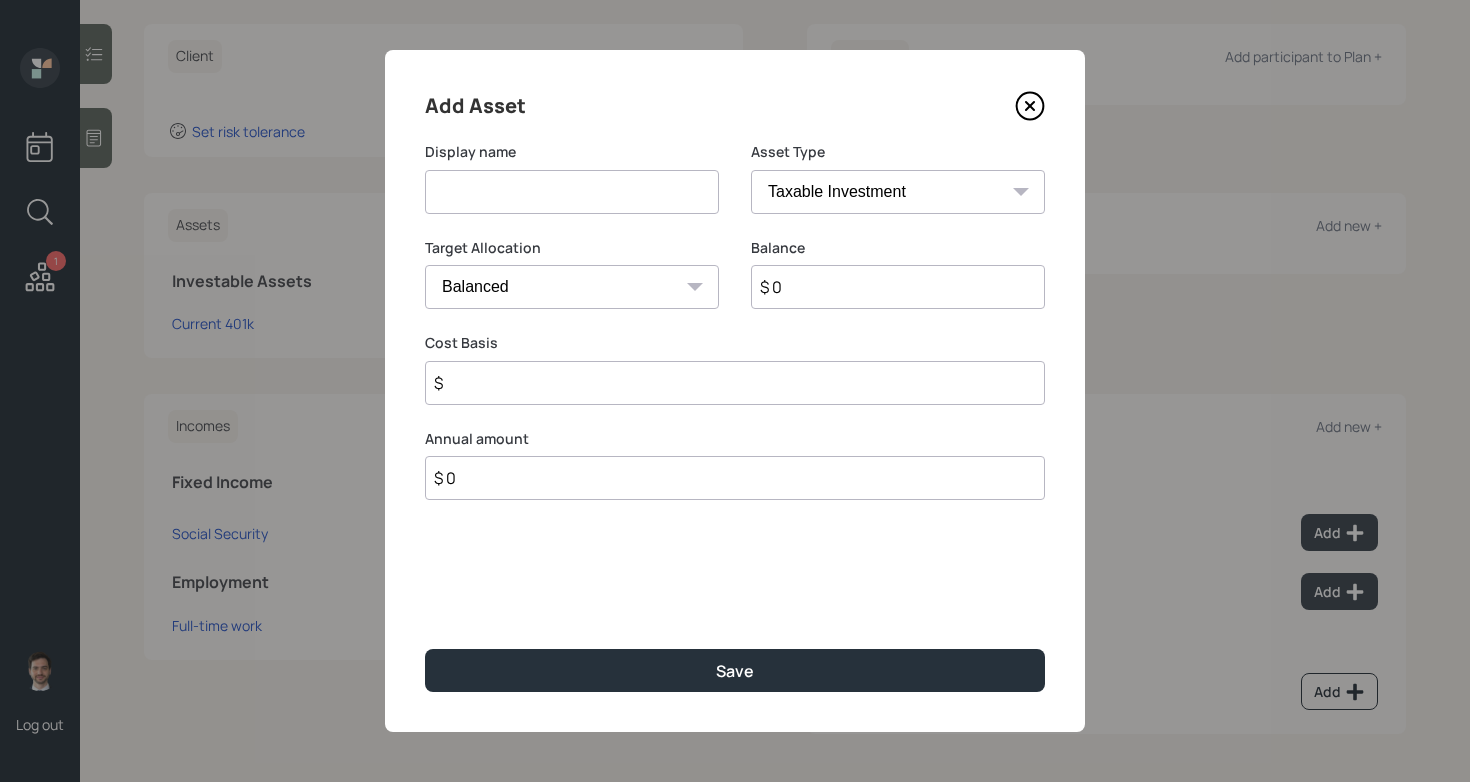 click at bounding box center [572, 192] 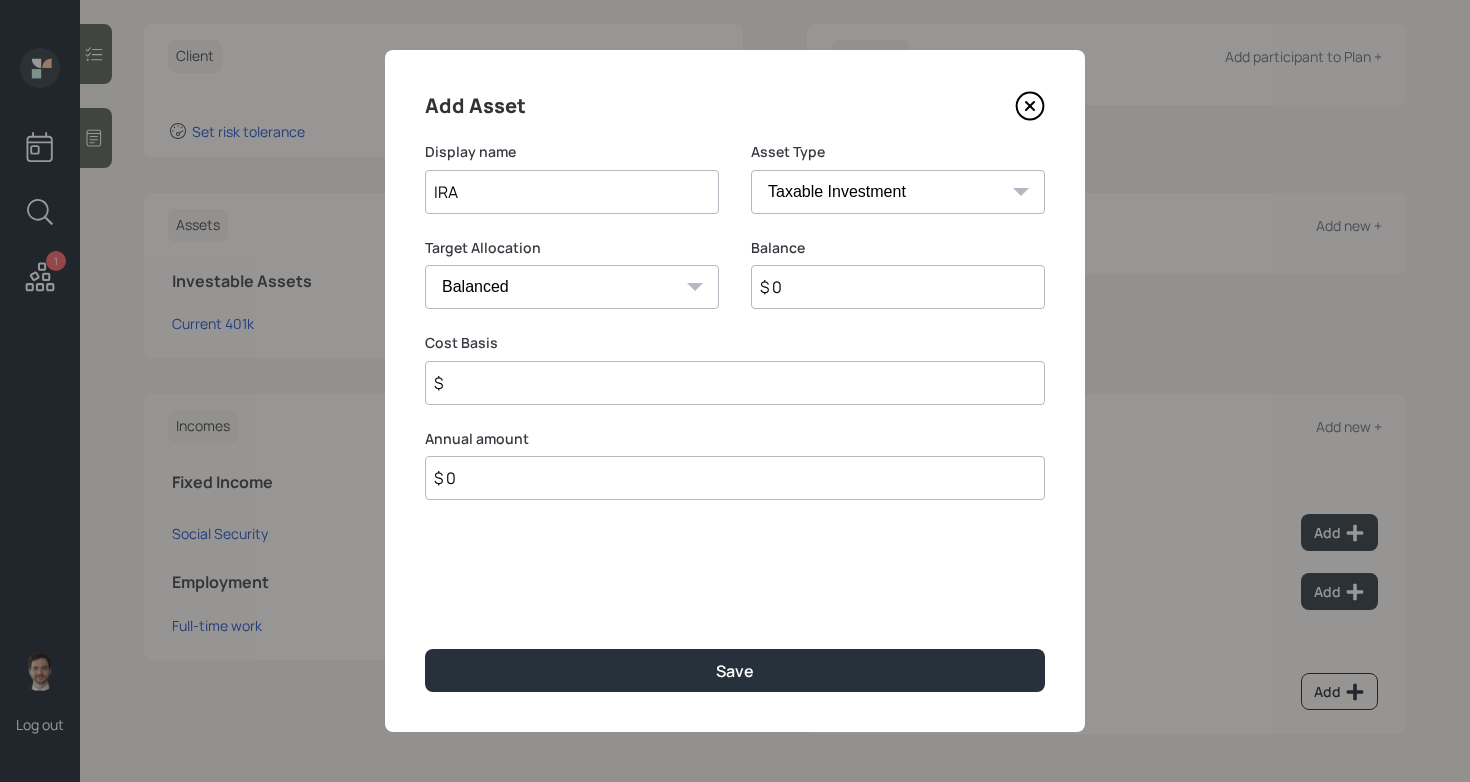 type on "IRA" 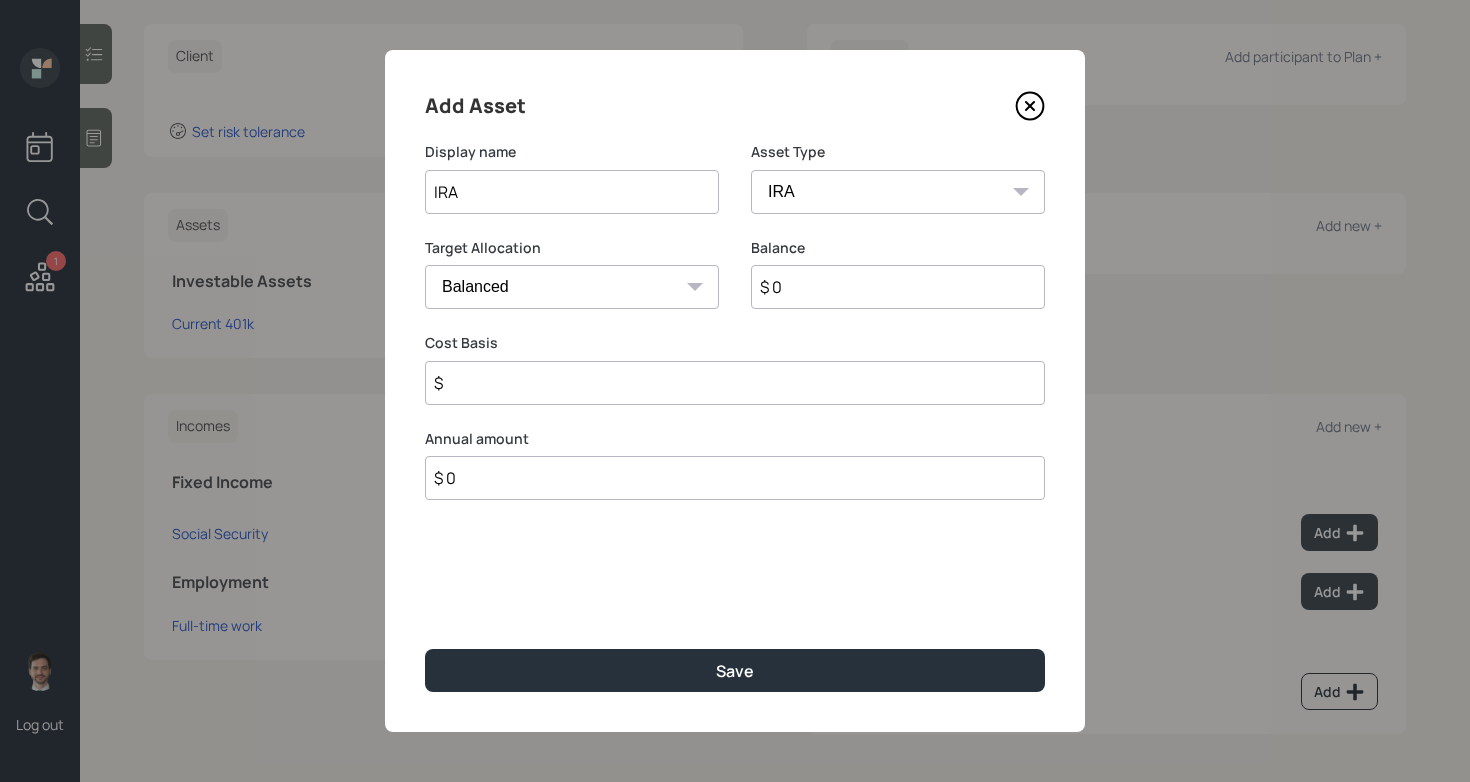 type on "$" 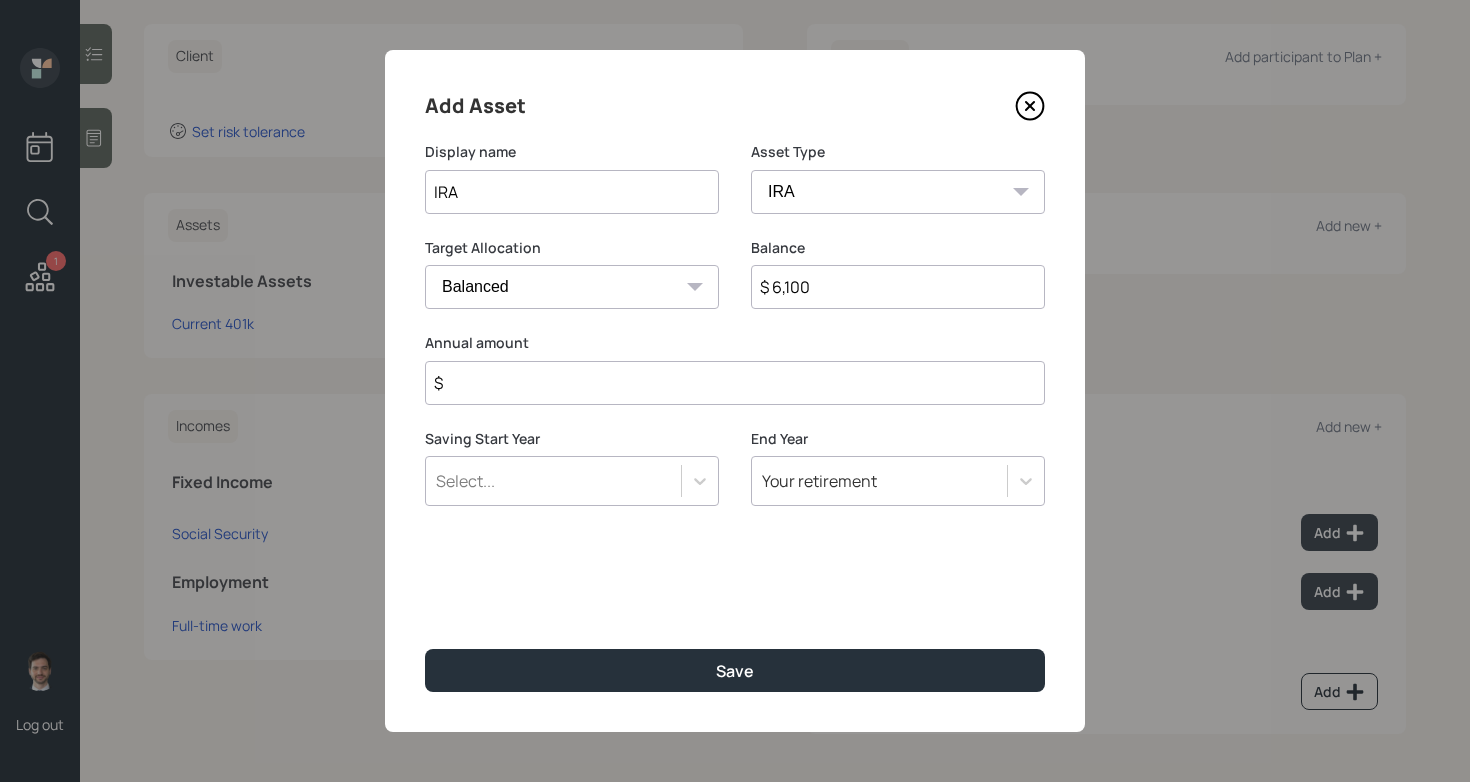 type on "$ 6,100" 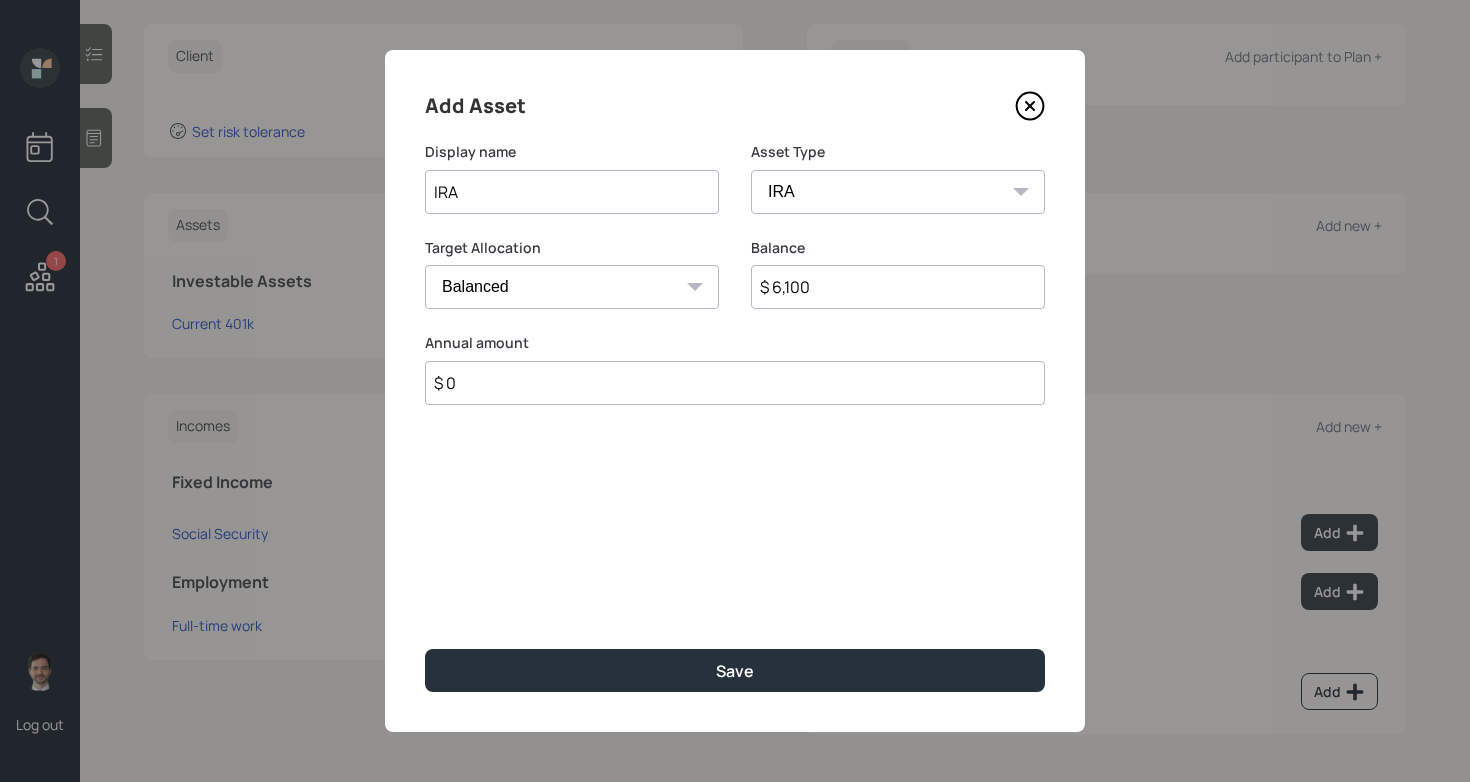 type on "$ 0" 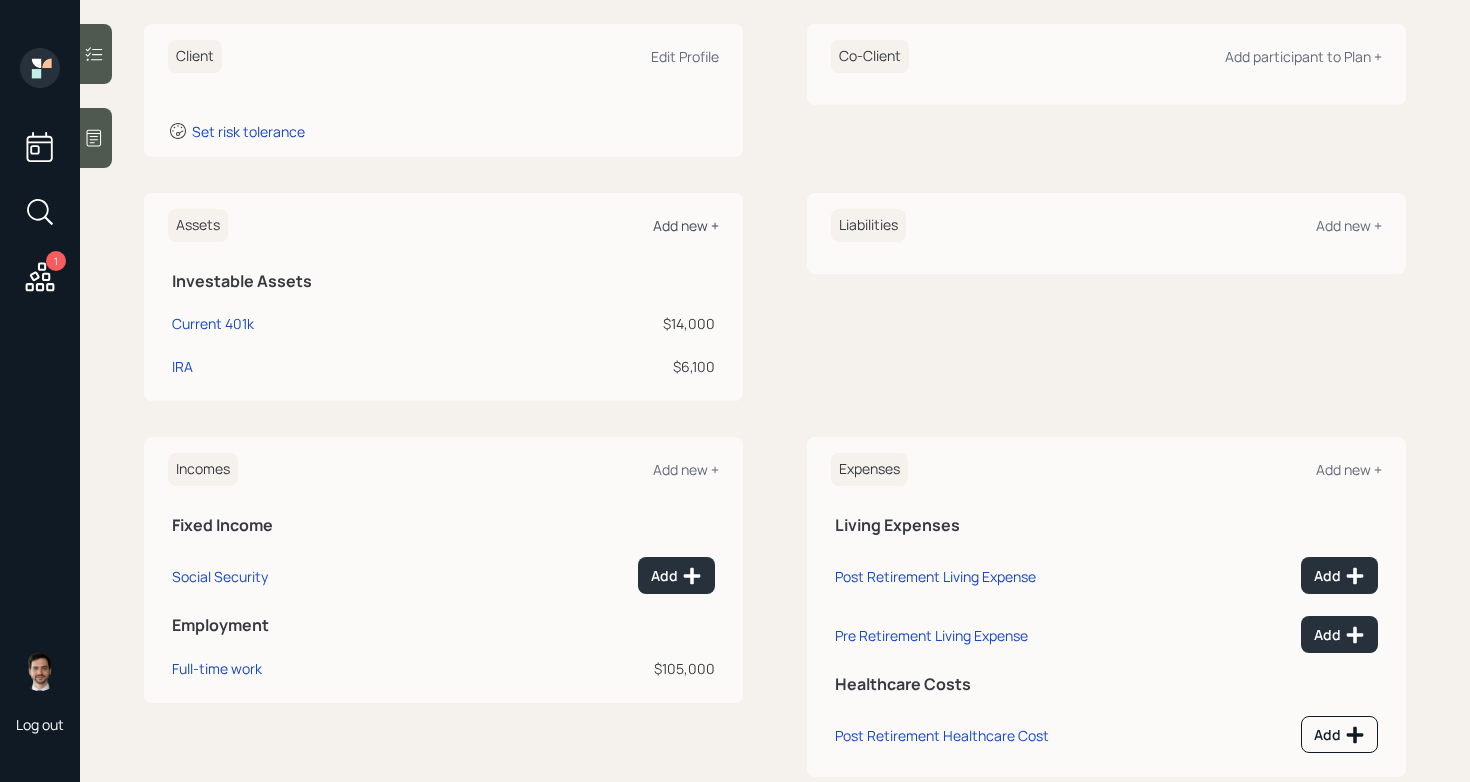 click on "Add new +" at bounding box center [686, 225] 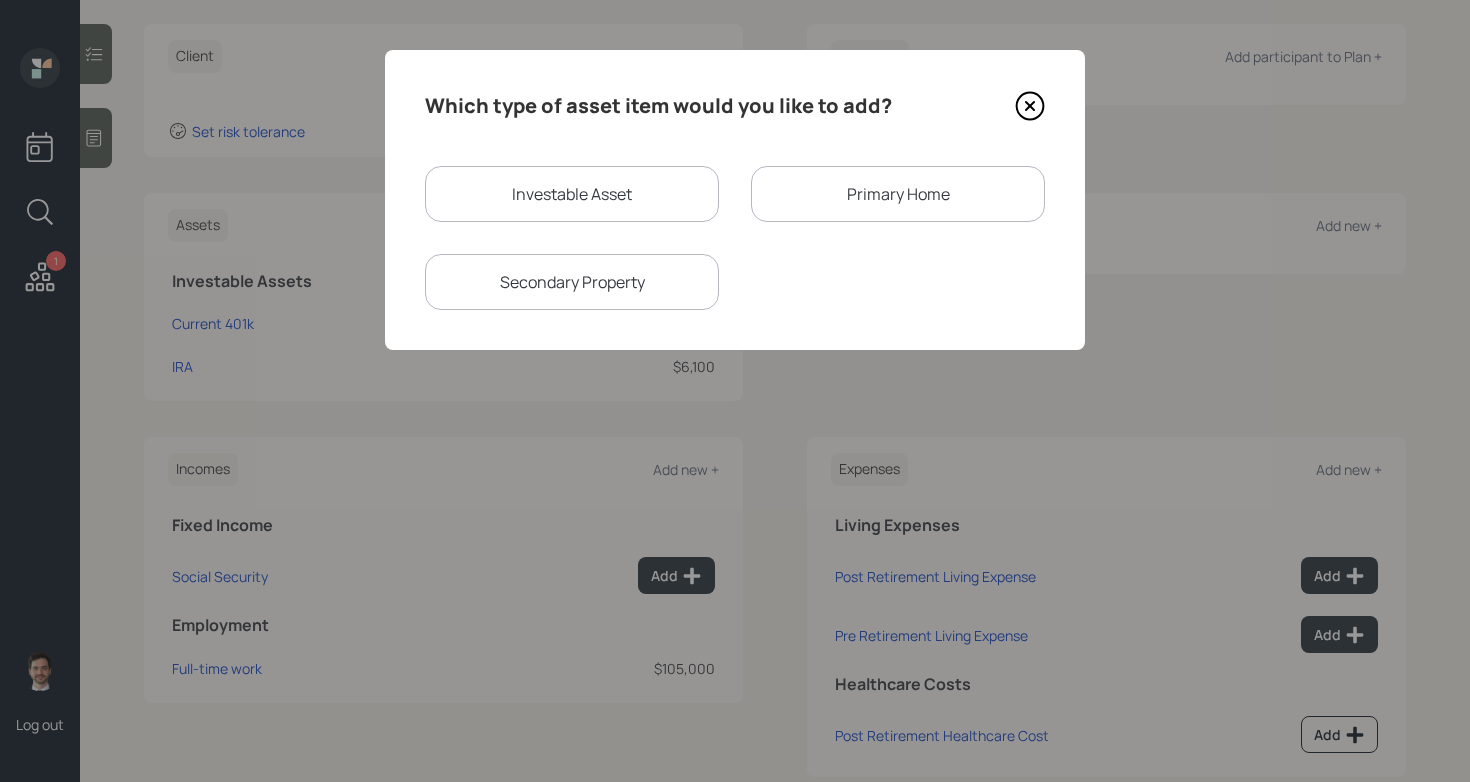 click on "Investable Asset" at bounding box center (572, 194) 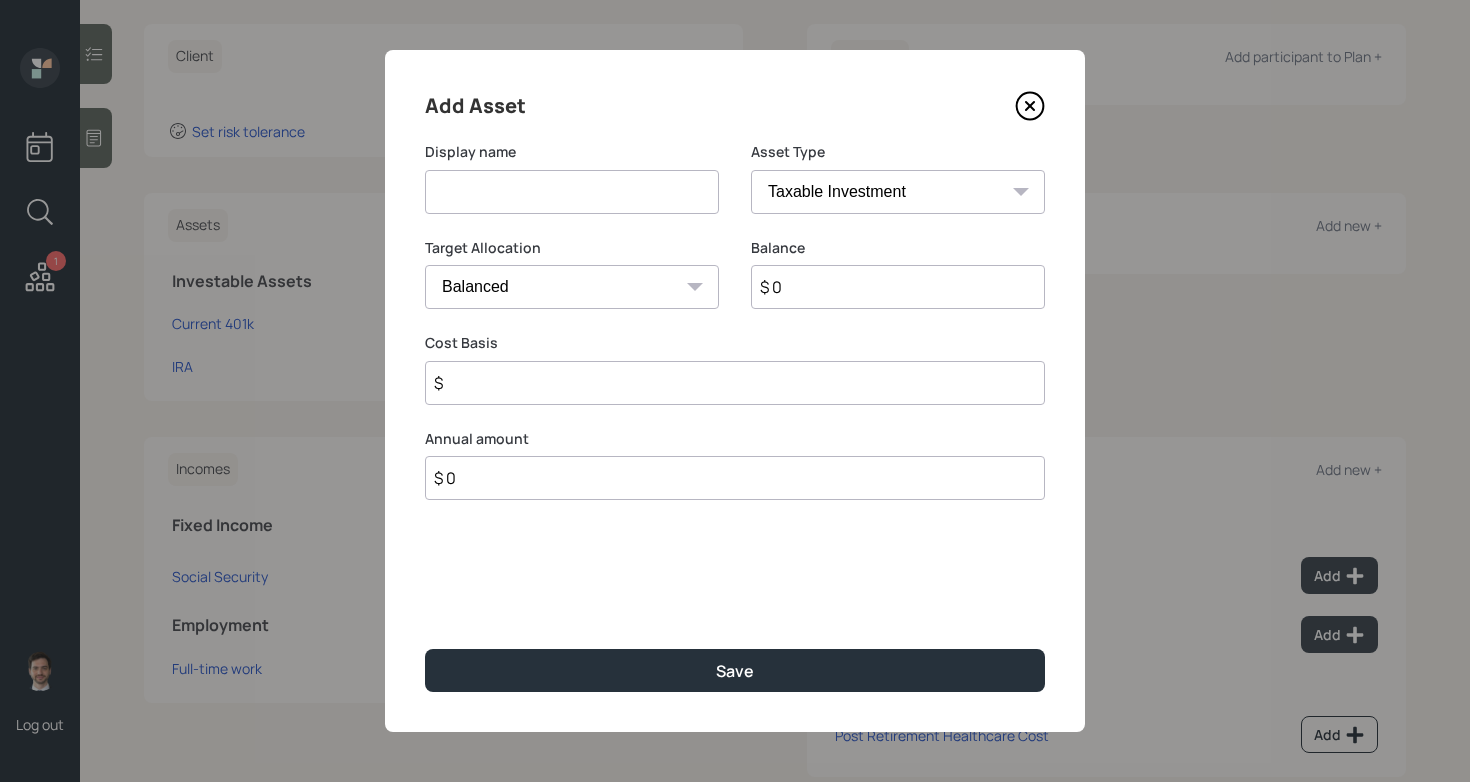 drag, startPoint x: 538, startPoint y: 180, endPoint x: 566, endPoint y: 131, distance: 56.435802 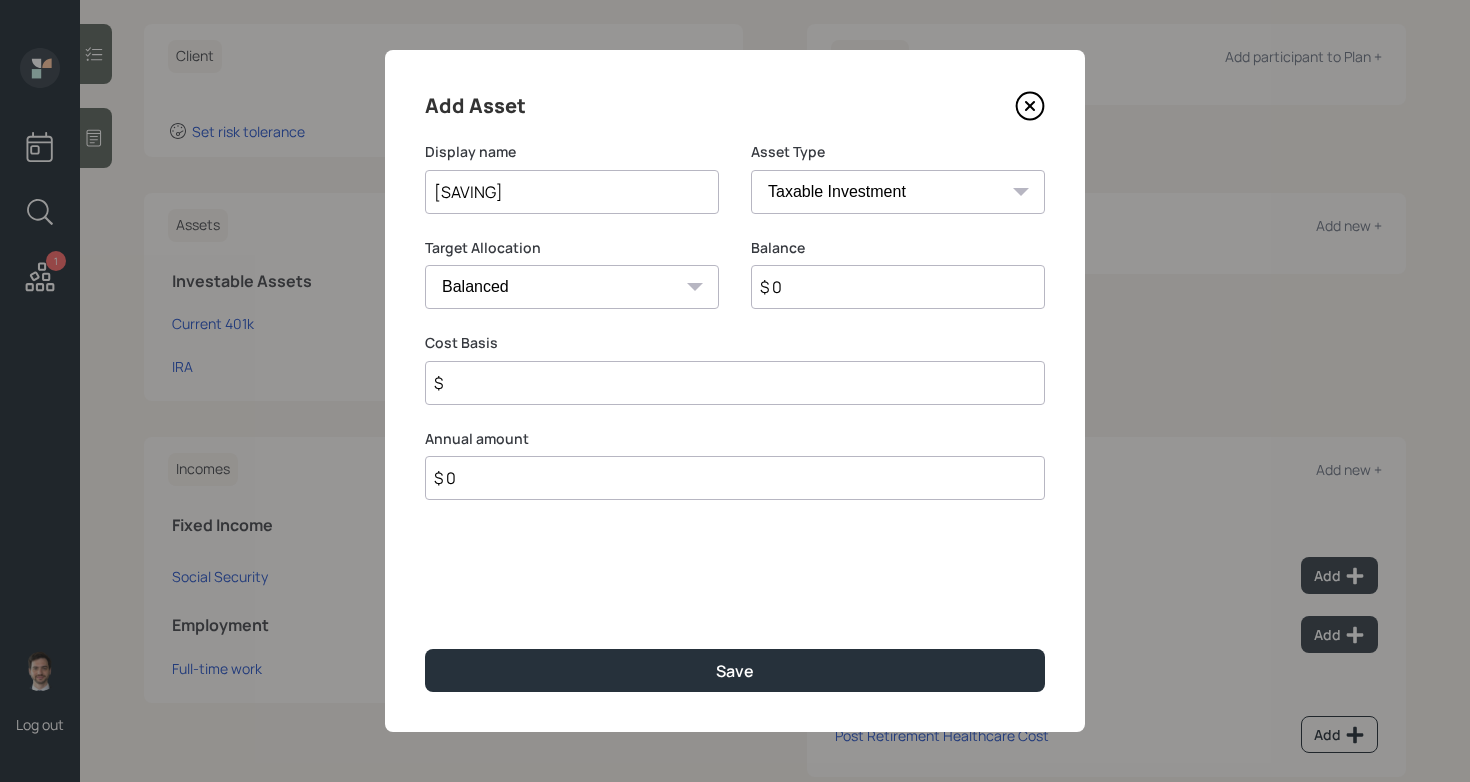 type on "[SAVING]" 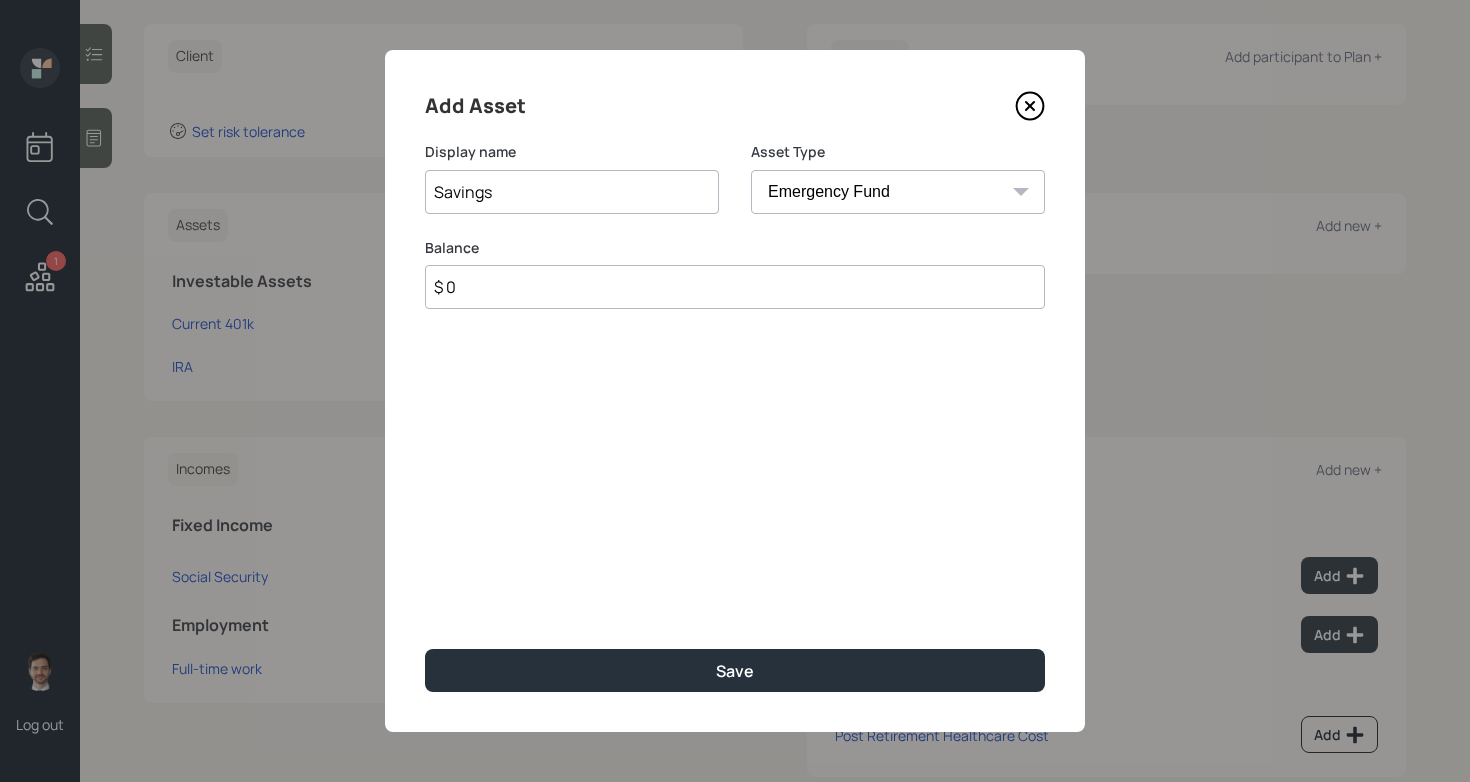 type on "Savings" 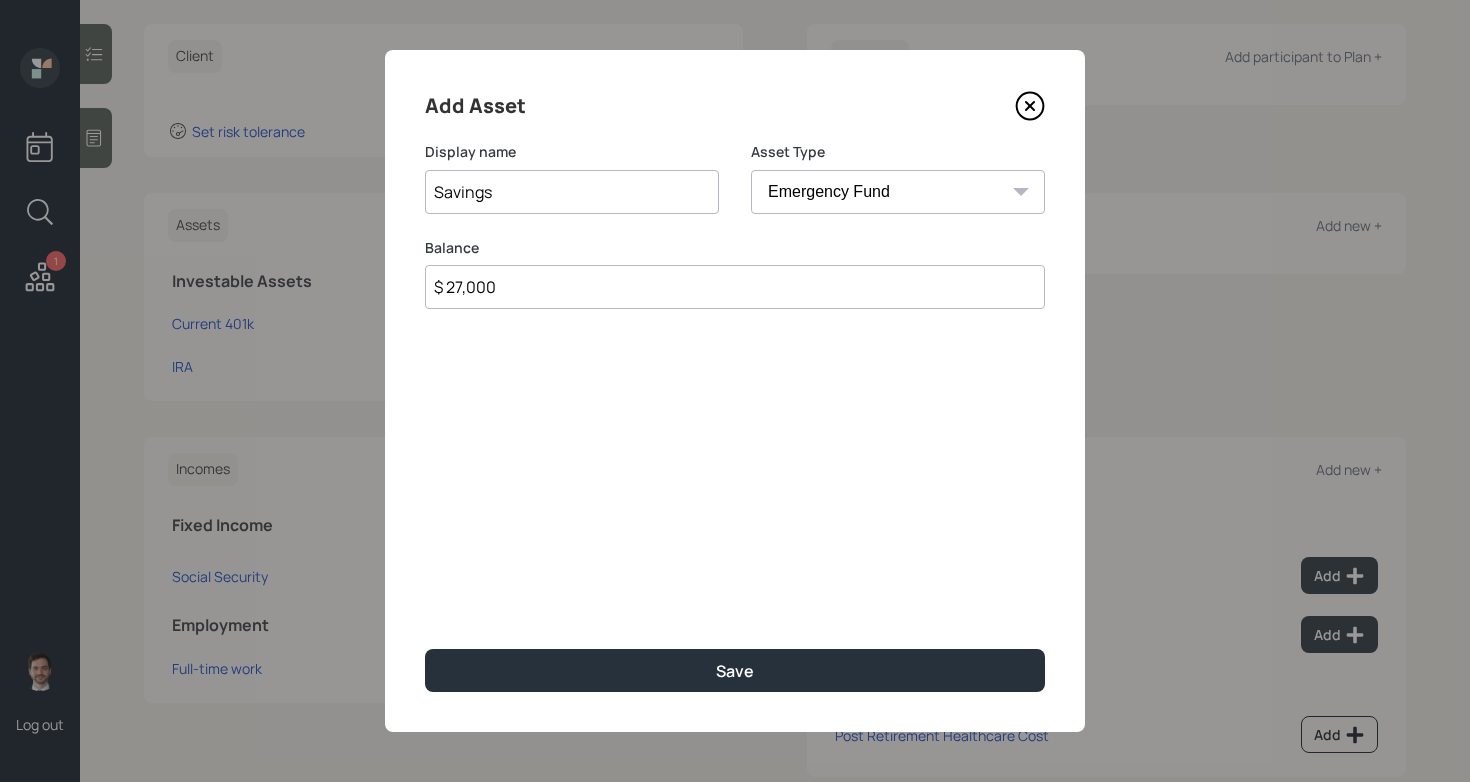 type on "$ 27,000" 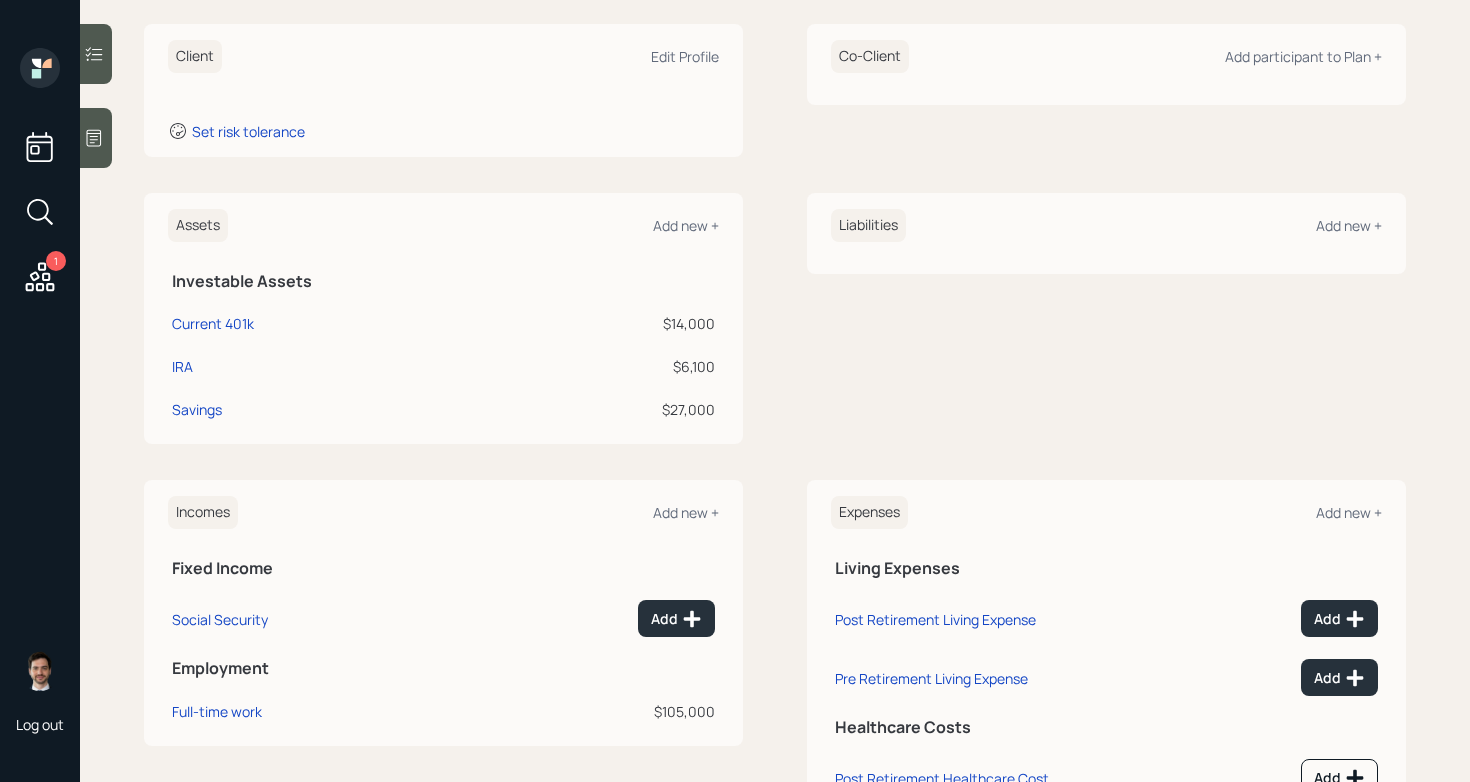 scroll, scrollTop: 281, scrollLeft: 0, axis: vertical 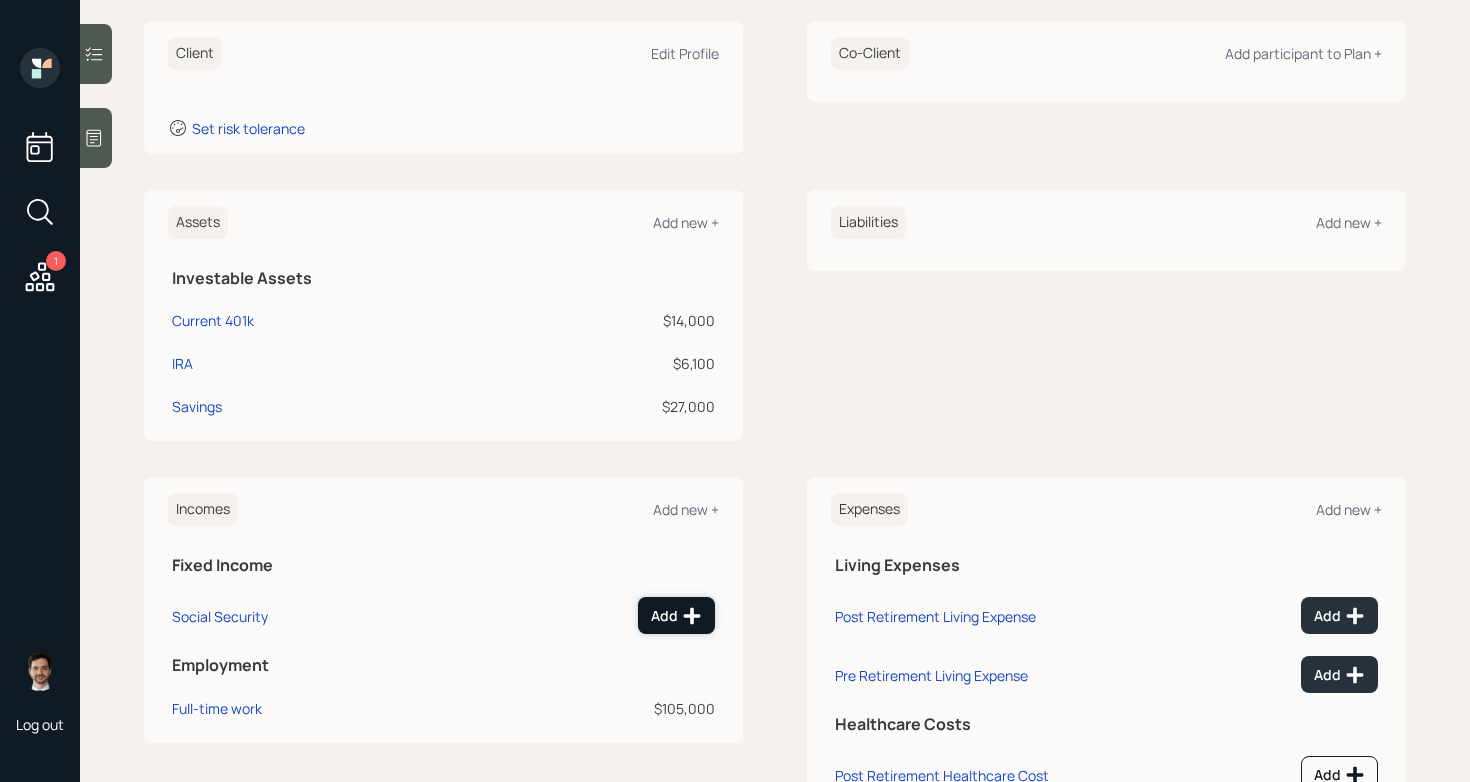 click on "Add" at bounding box center [676, 616] 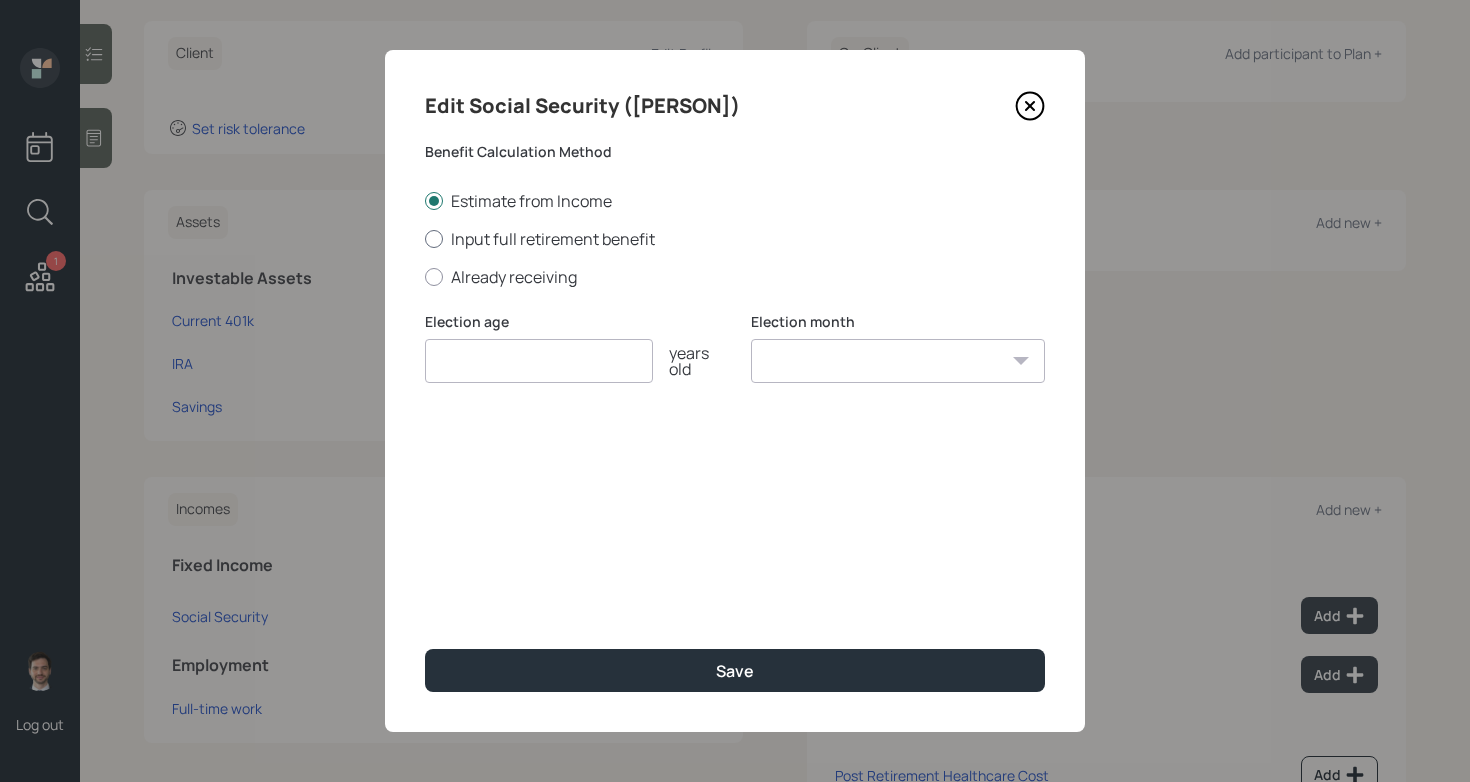 click on "Input full retirement benefit" at bounding box center (735, 239) 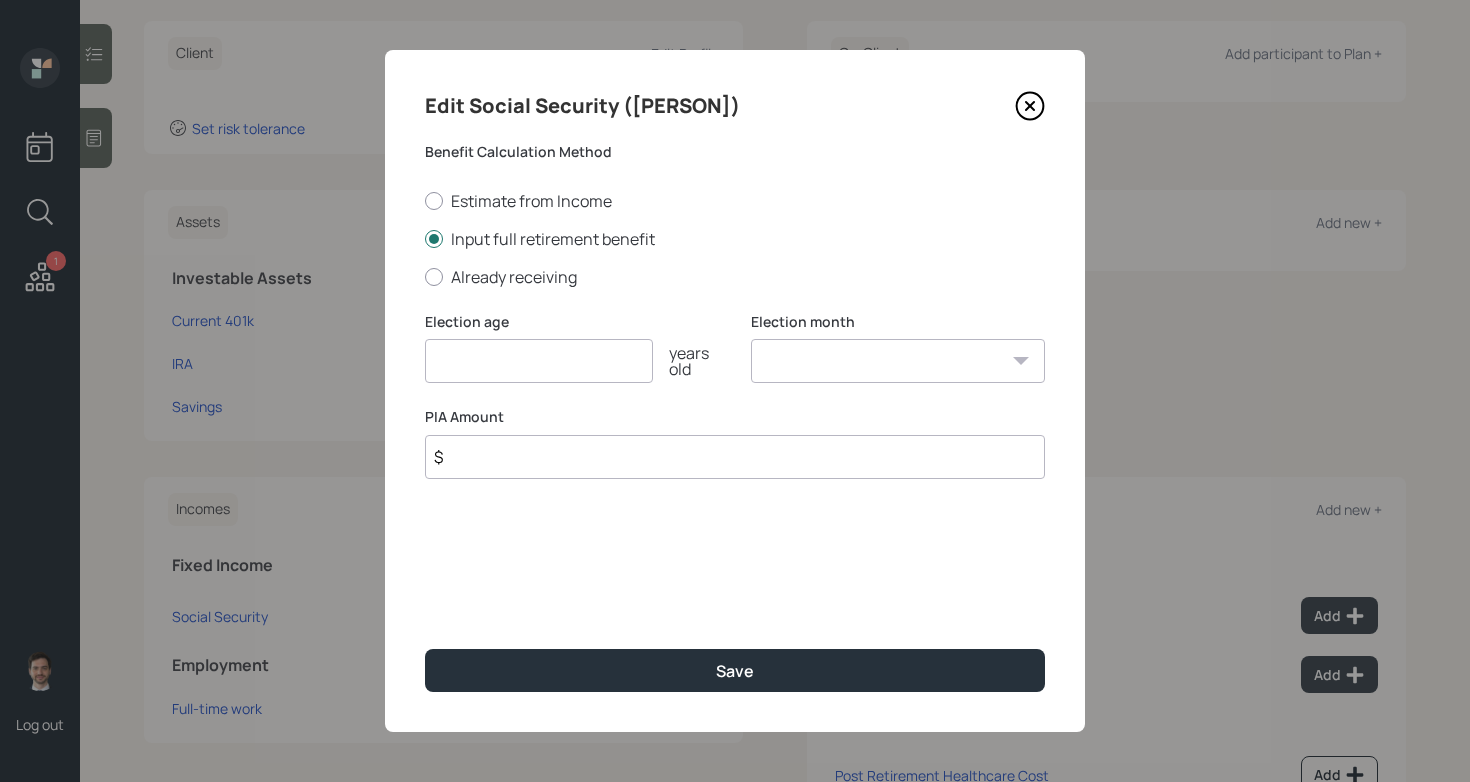 click at bounding box center (539, 361) 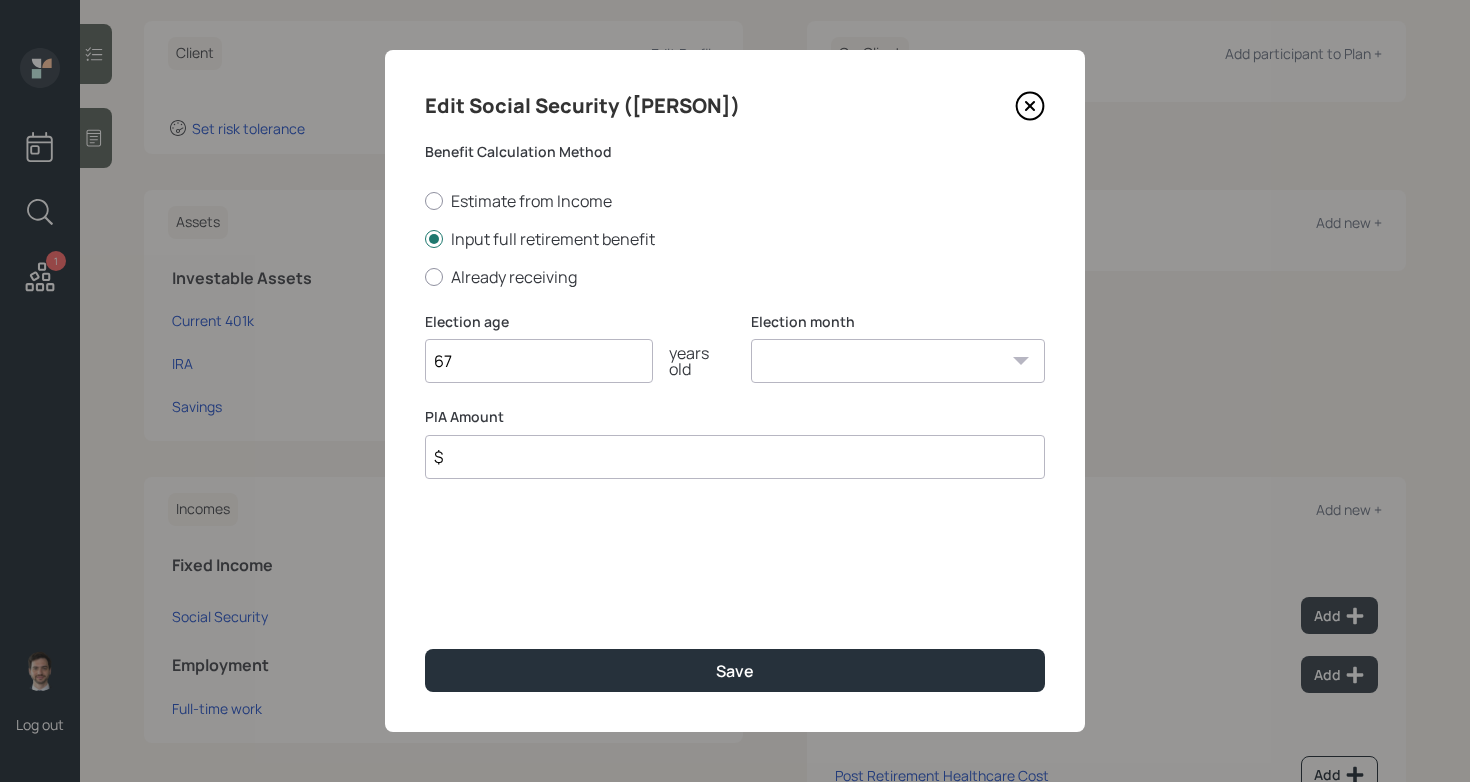 type on "67" 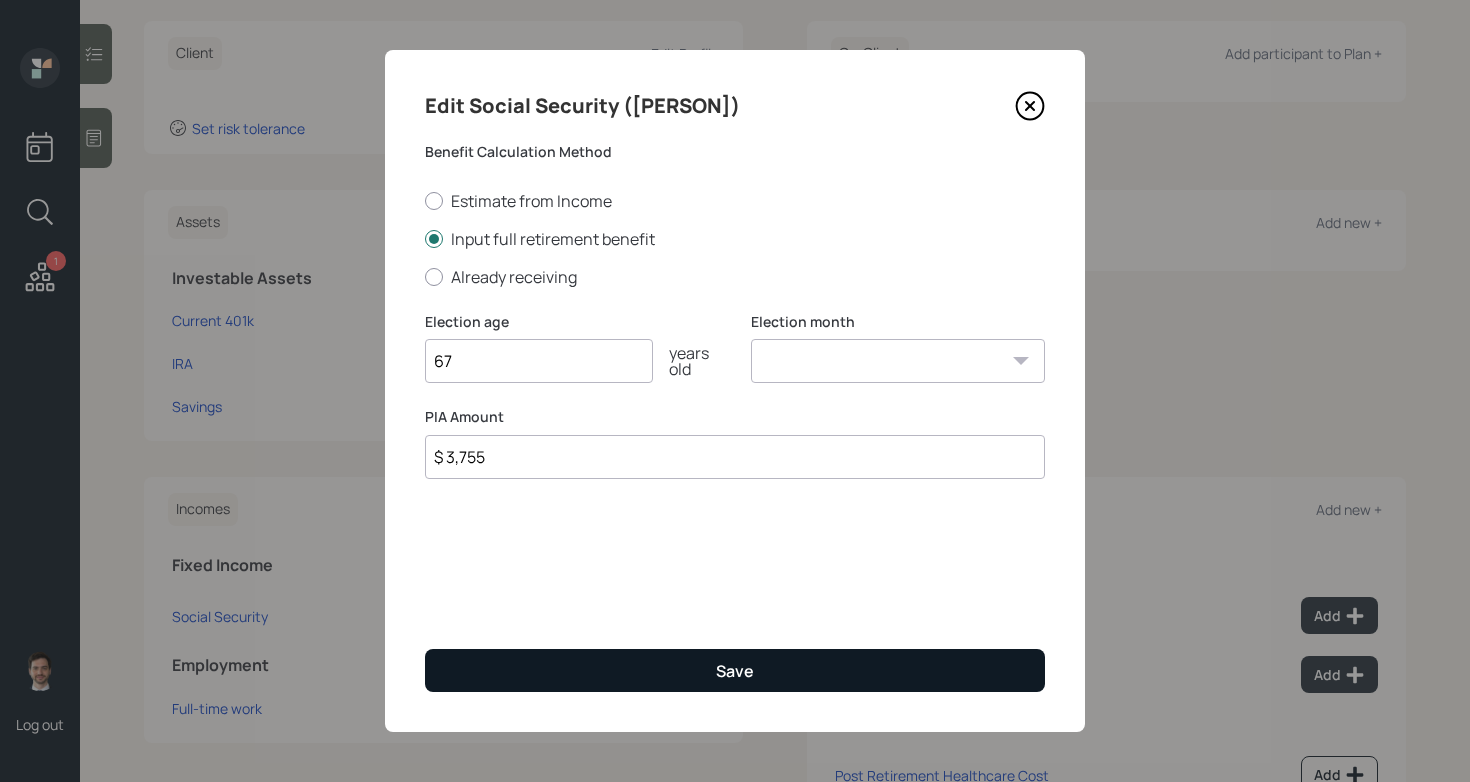 type on "$ 3,755" 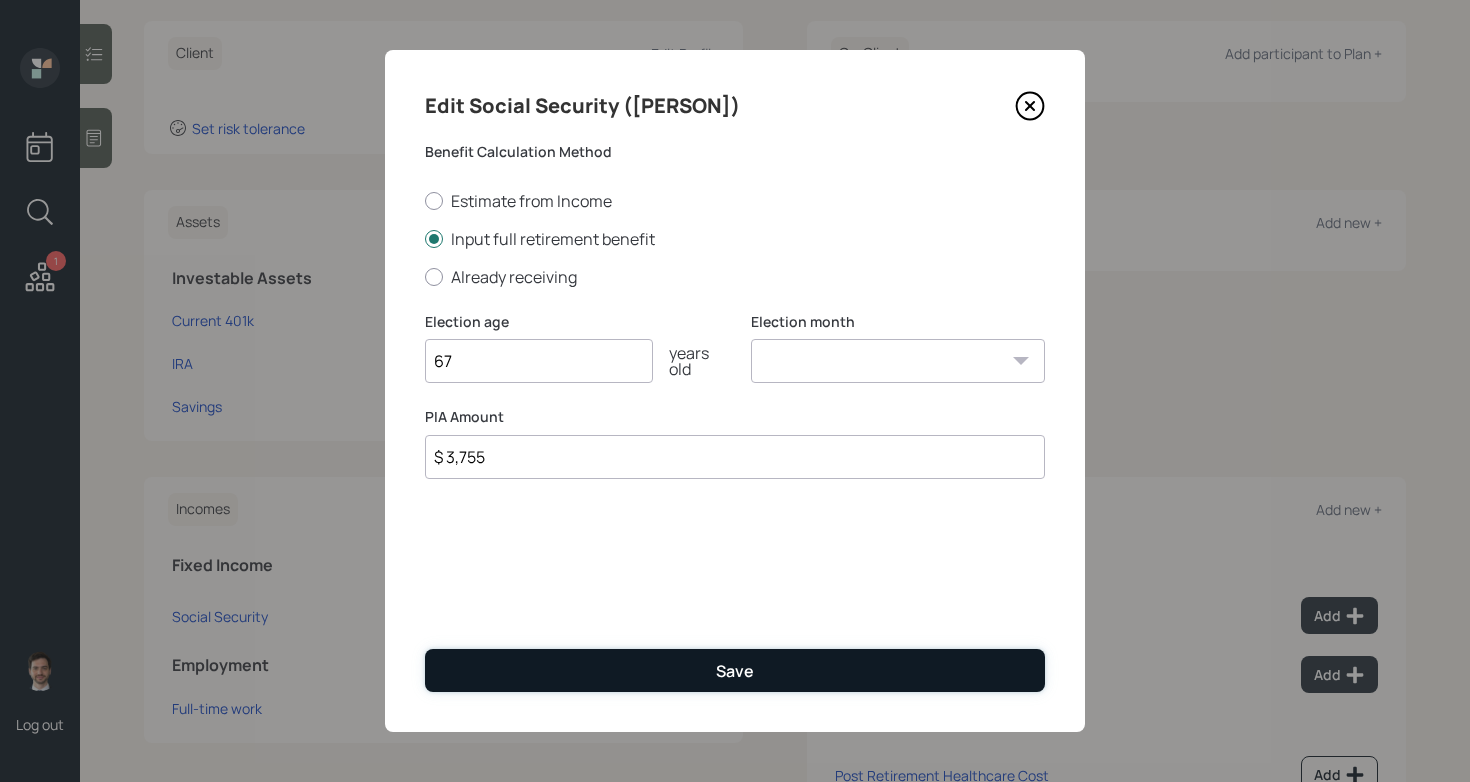 click on "Save" at bounding box center [735, 670] 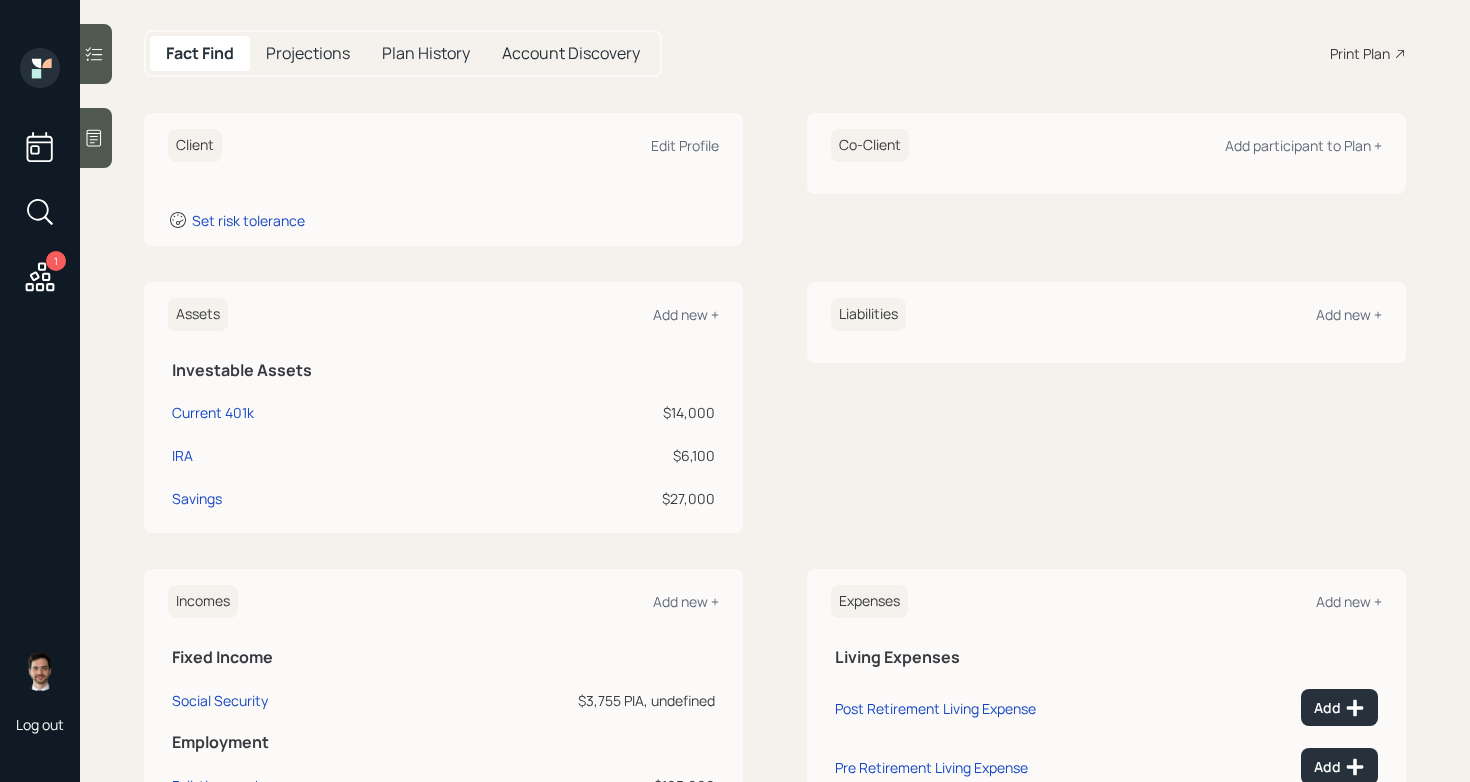 scroll, scrollTop: 172, scrollLeft: 0, axis: vertical 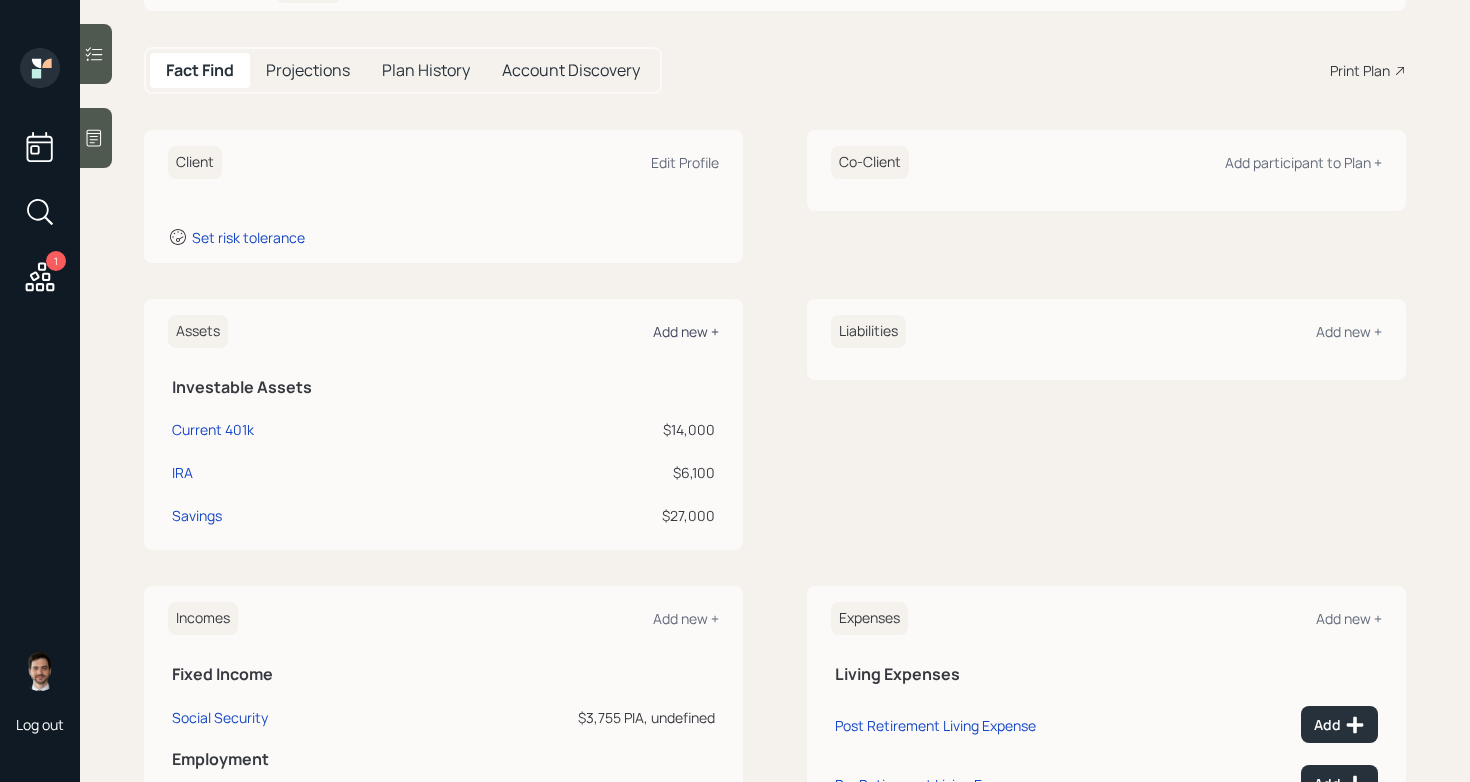 click on "Add new +" at bounding box center (686, 331) 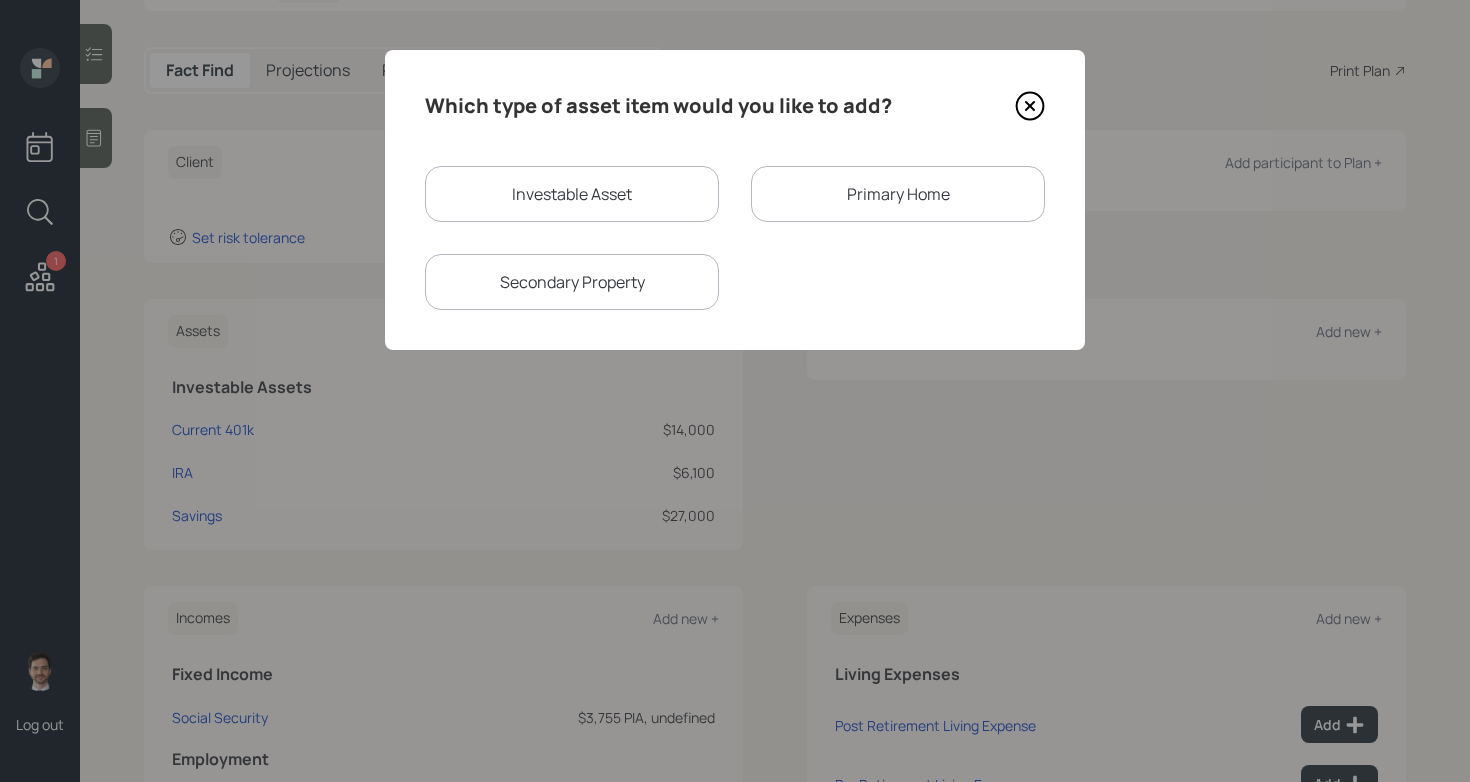click on "Primary Home" at bounding box center (898, 194) 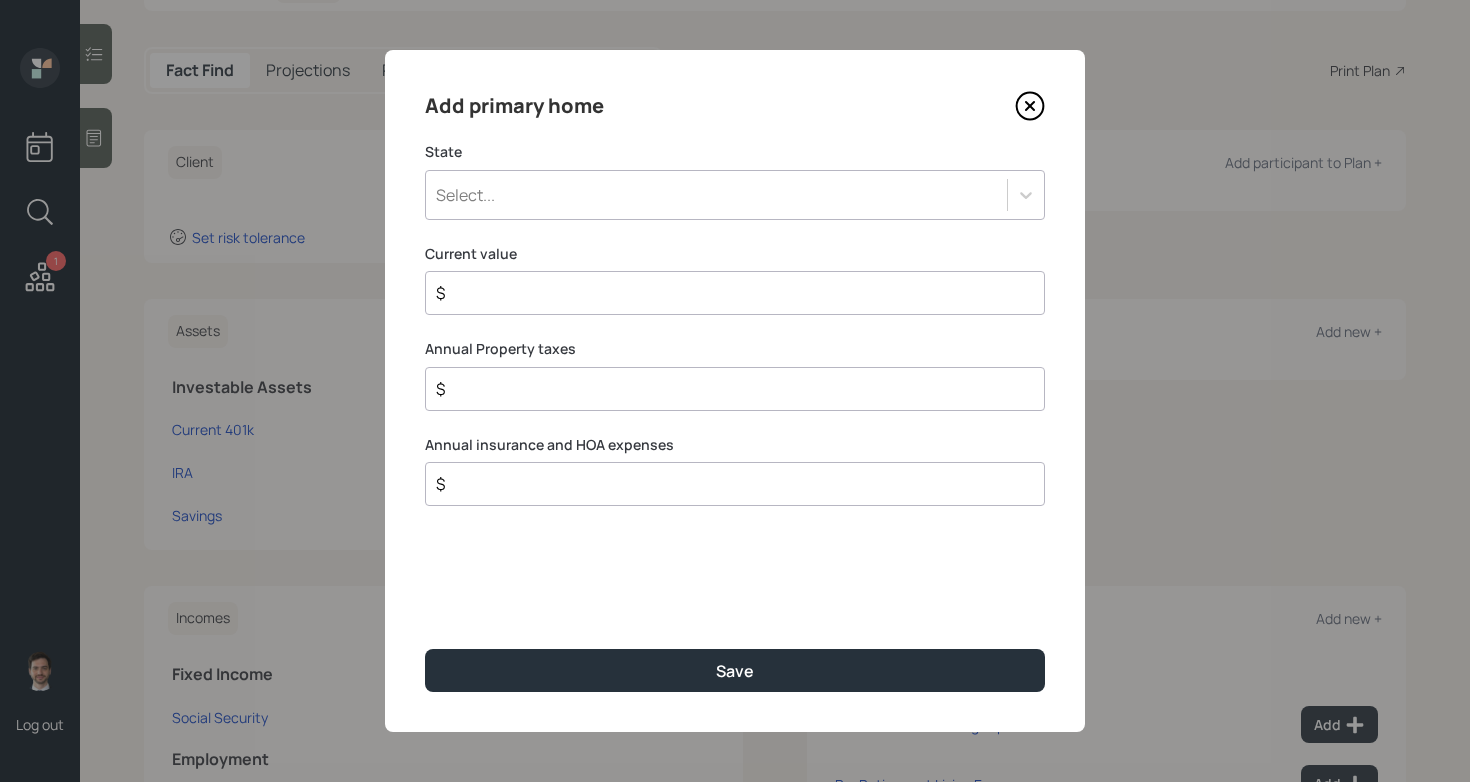 click on "Select..." at bounding box center (716, 195) 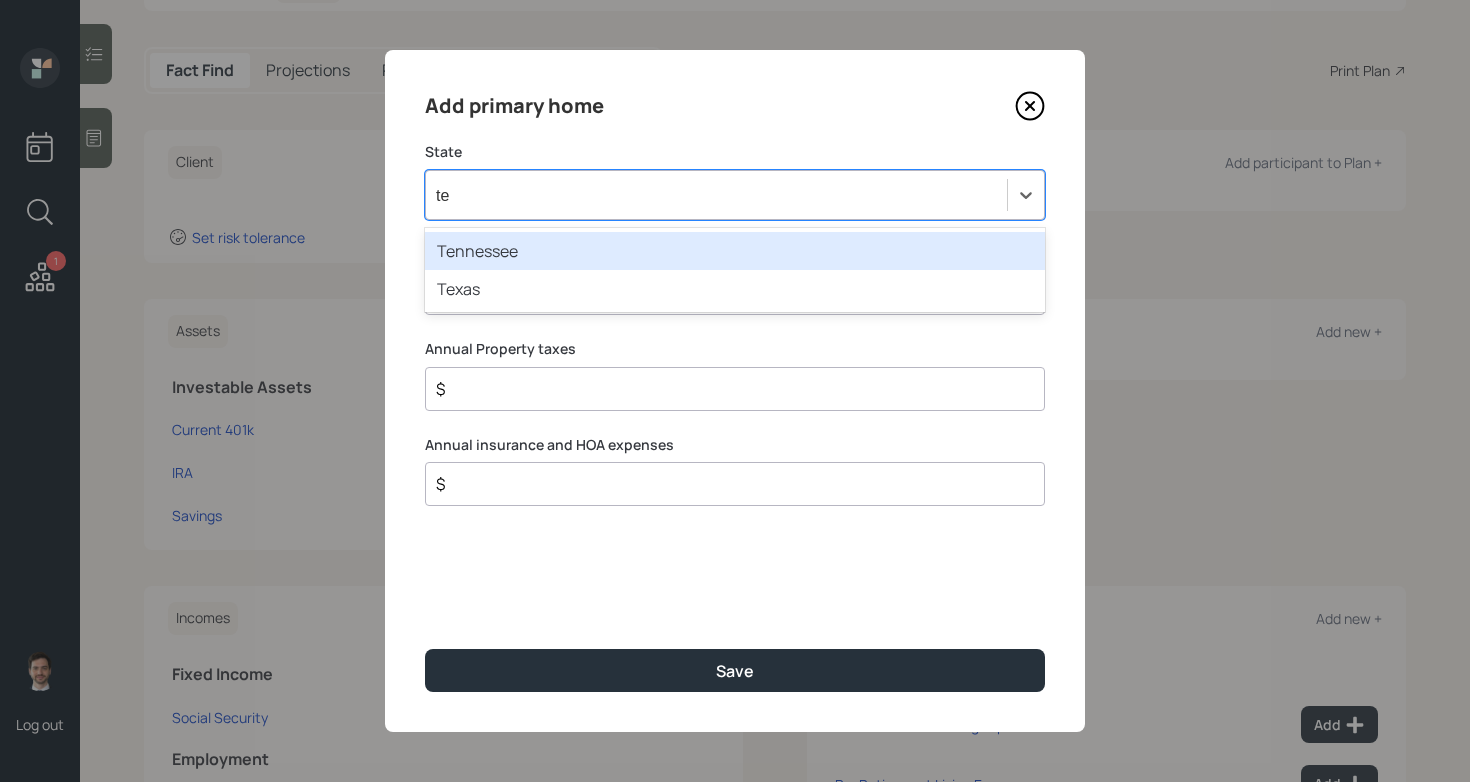 type on "tex" 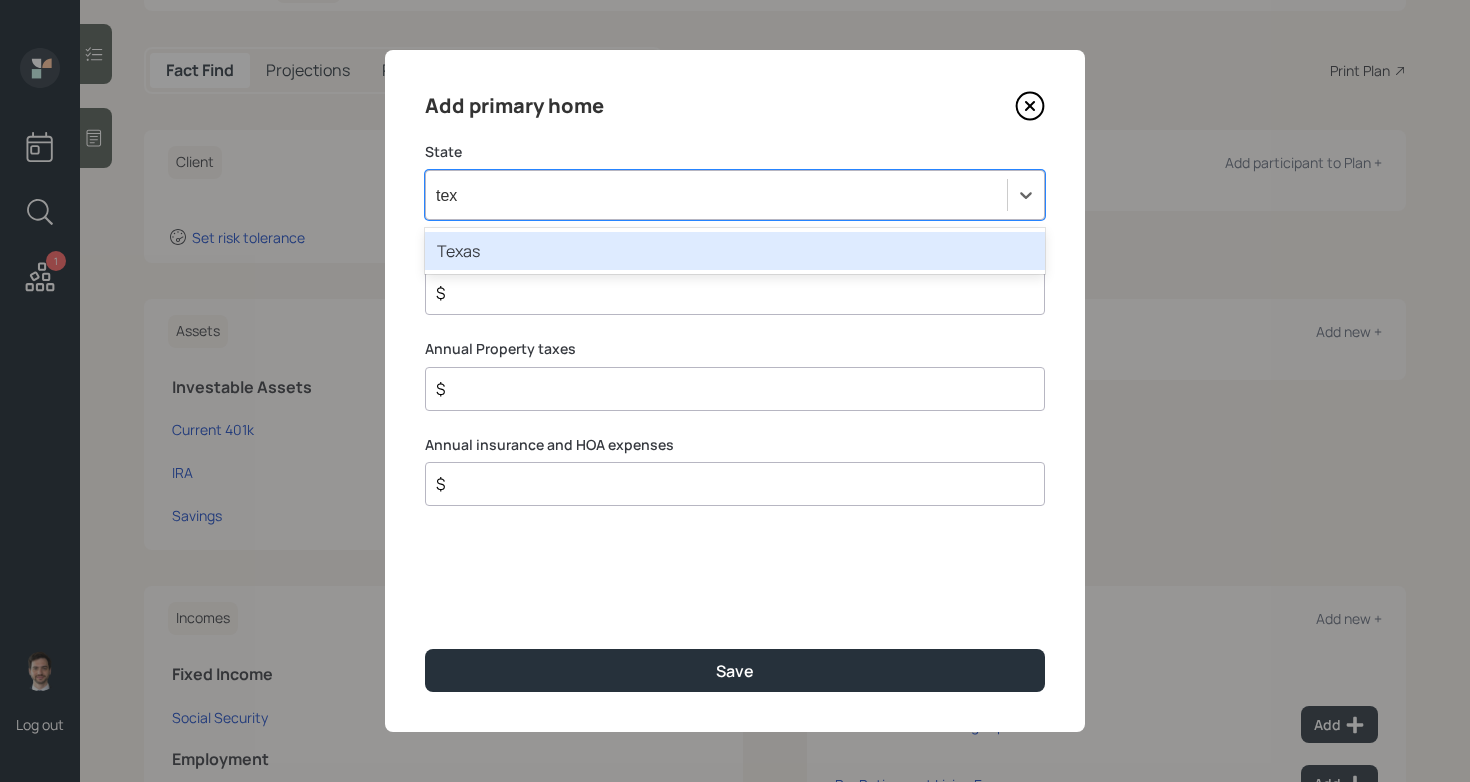 type 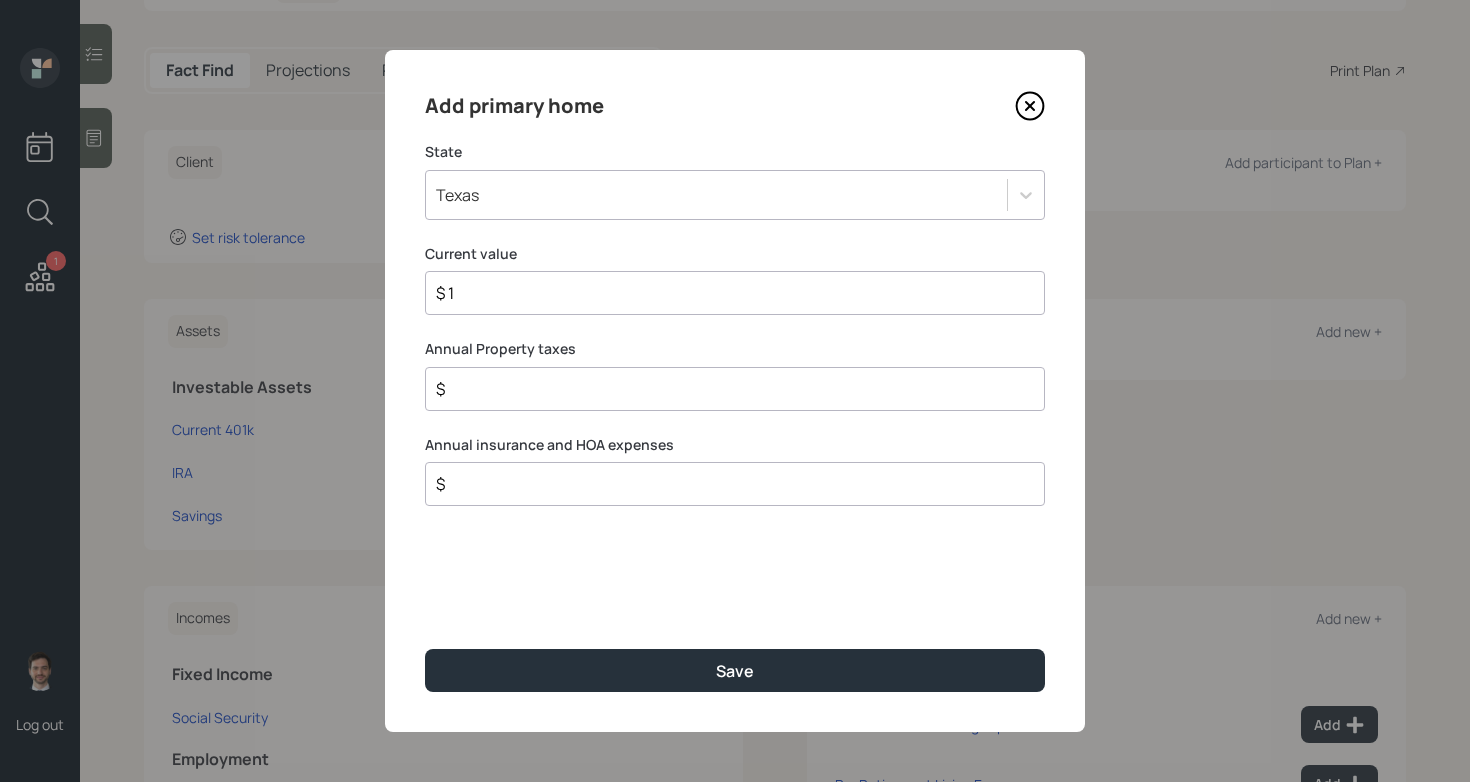 type on "$ 1" 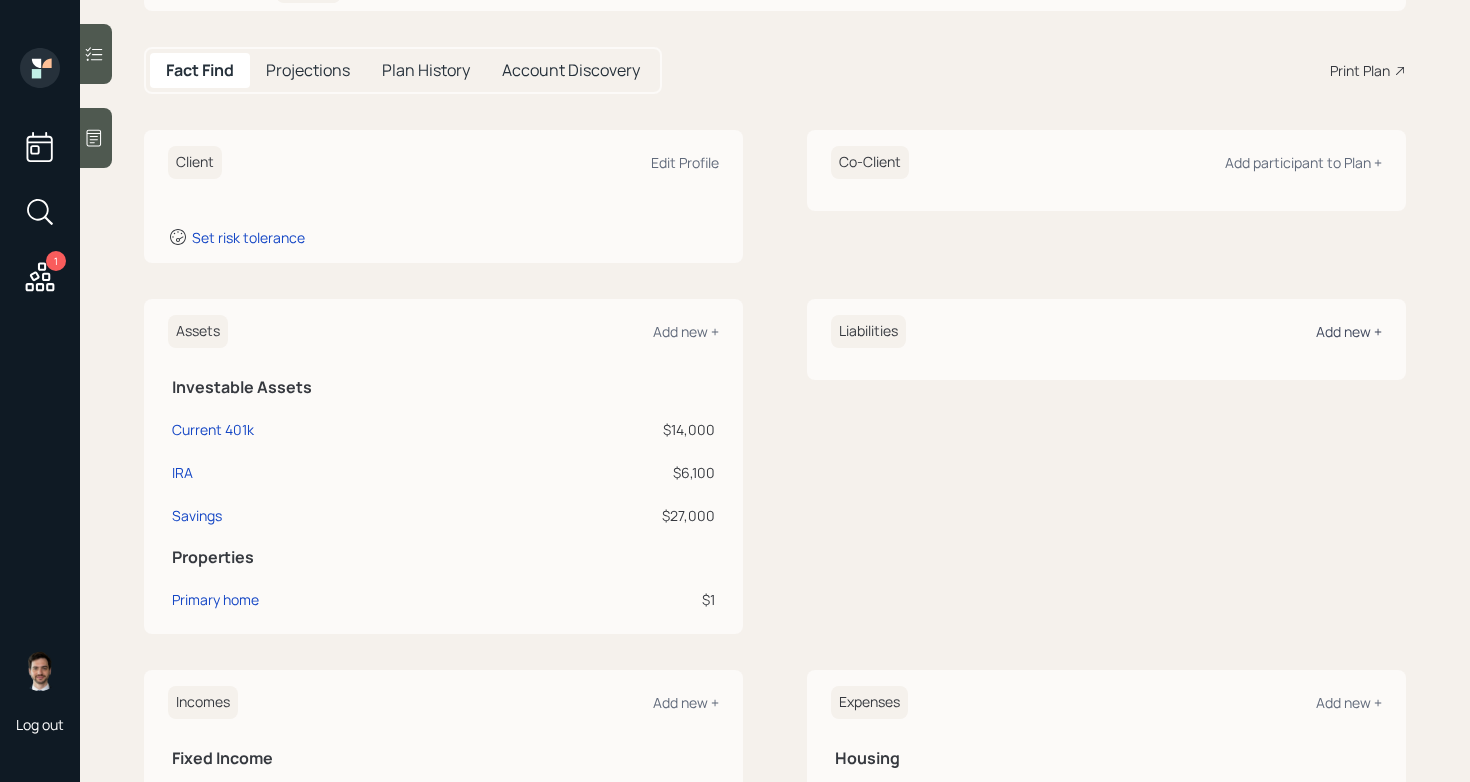 click on "Add new +" at bounding box center (1349, 331) 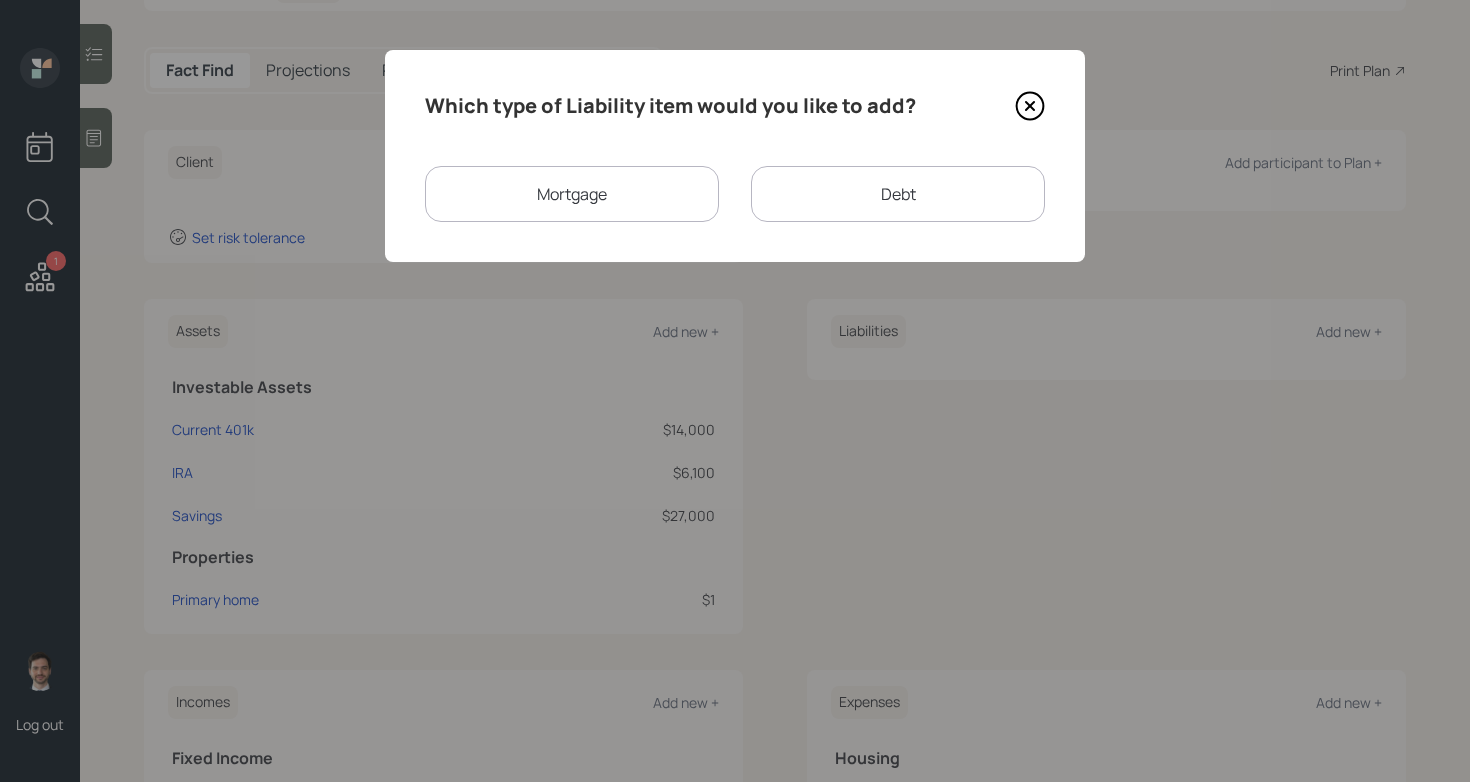 click on "Mortgage" at bounding box center (572, 194) 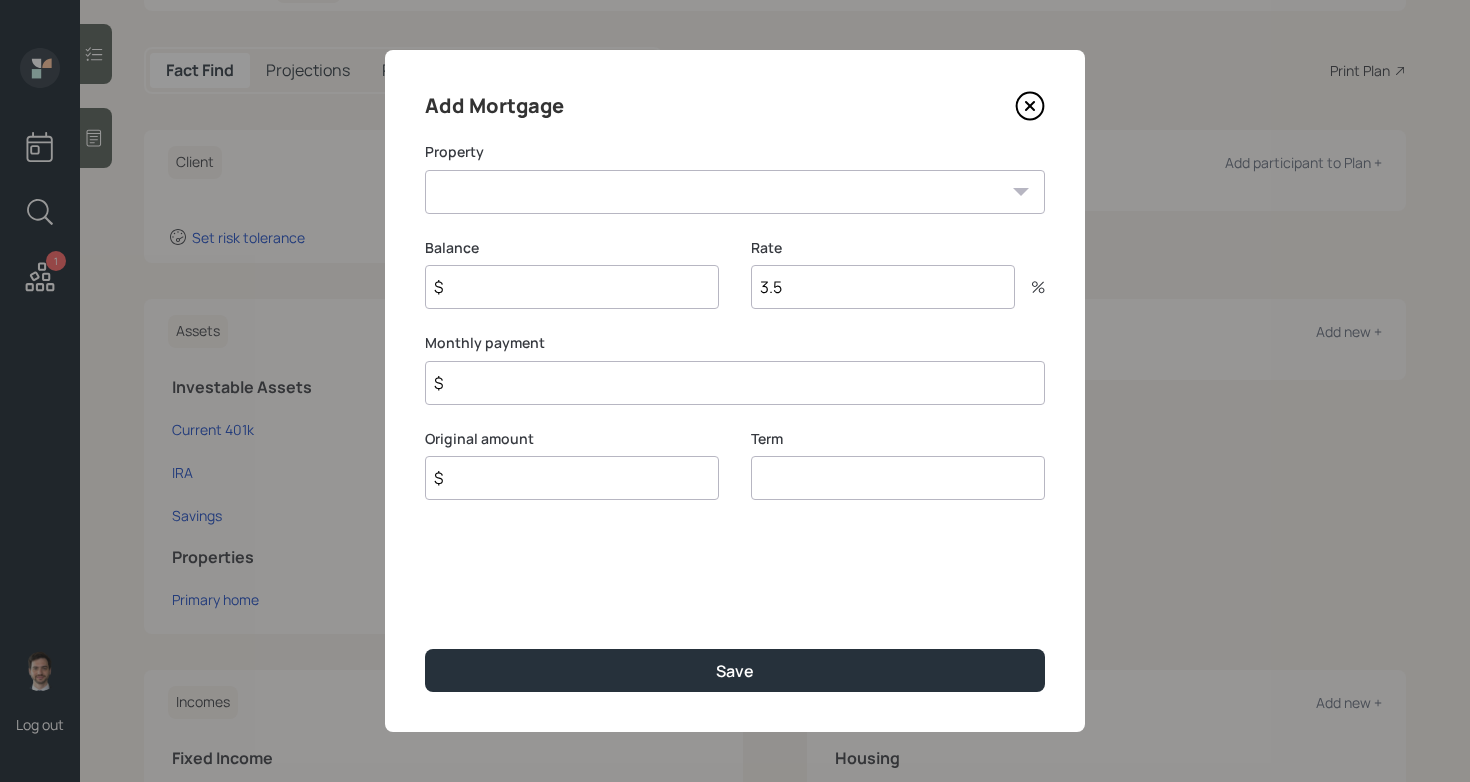 click on "[STATE] Primary home" at bounding box center [735, 192] 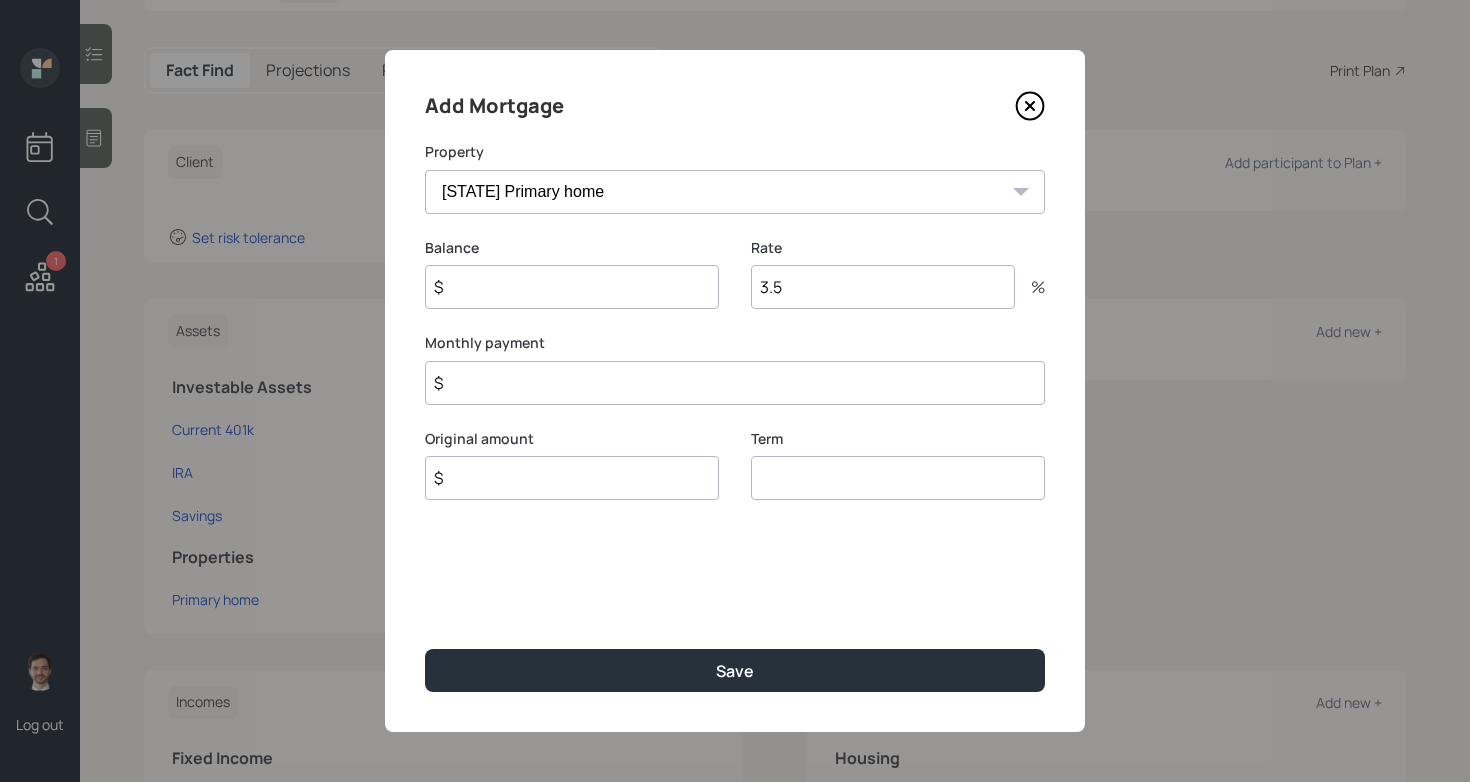 click on "$" at bounding box center [572, 287] 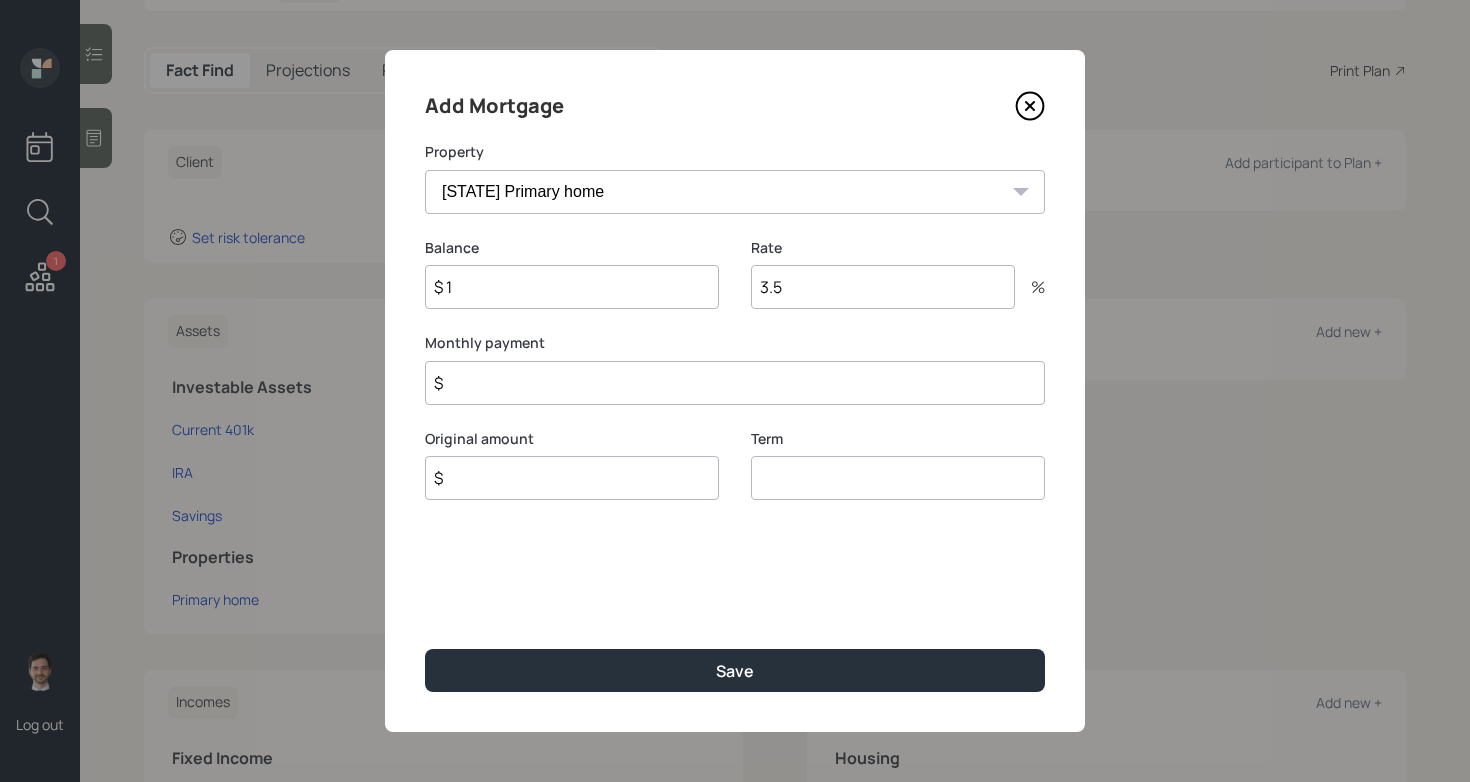 type on "$ 1" 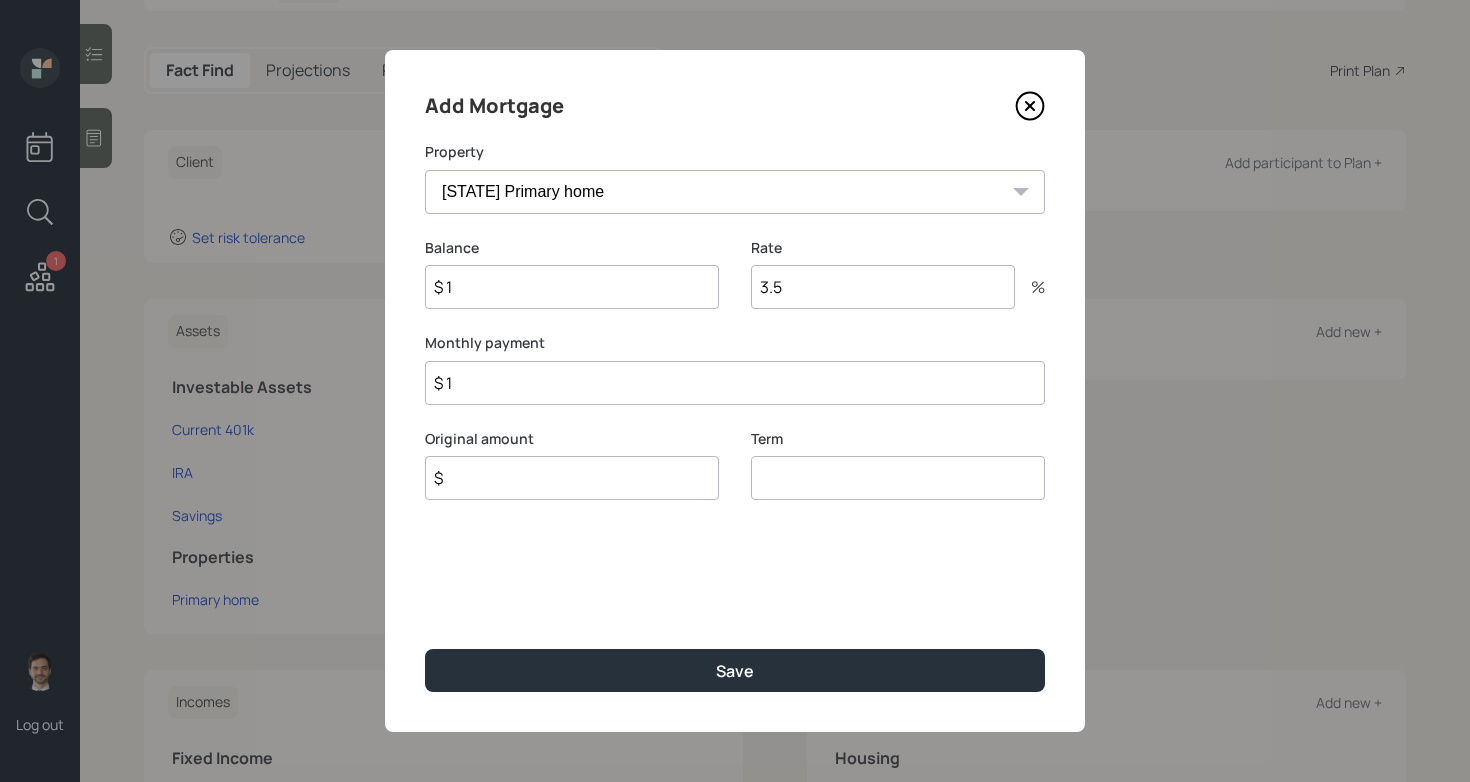 type on "$ 1" 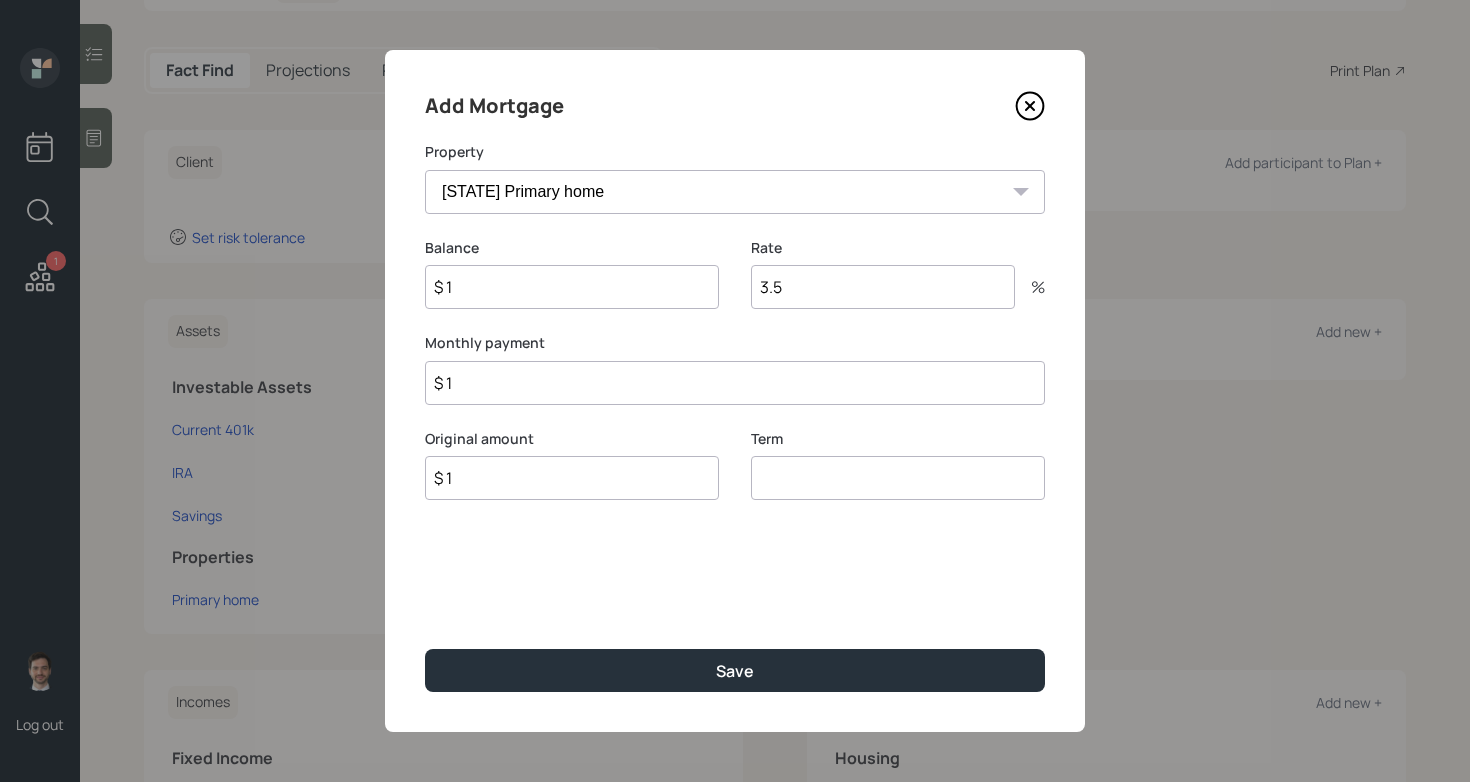 type on "$ 1" 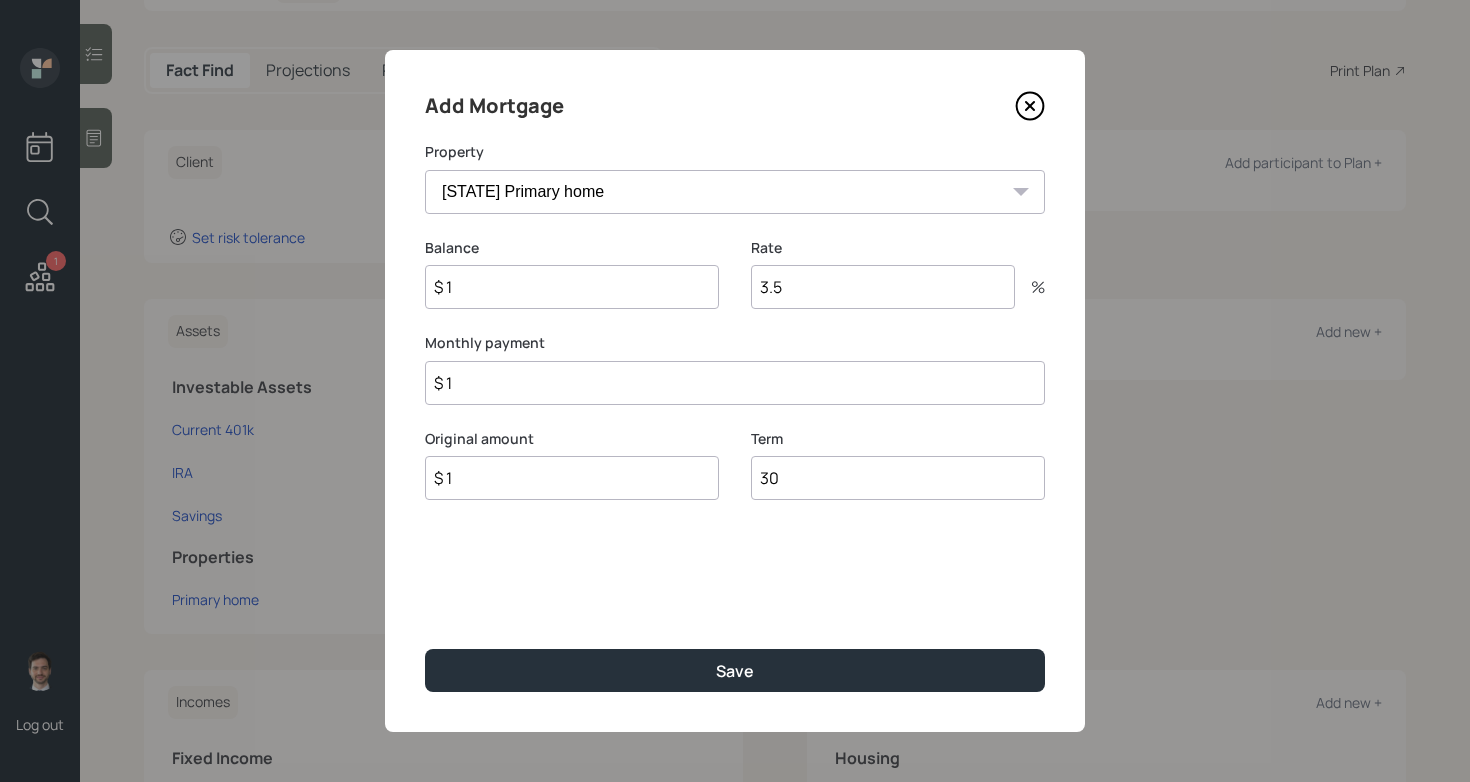 type on "30" 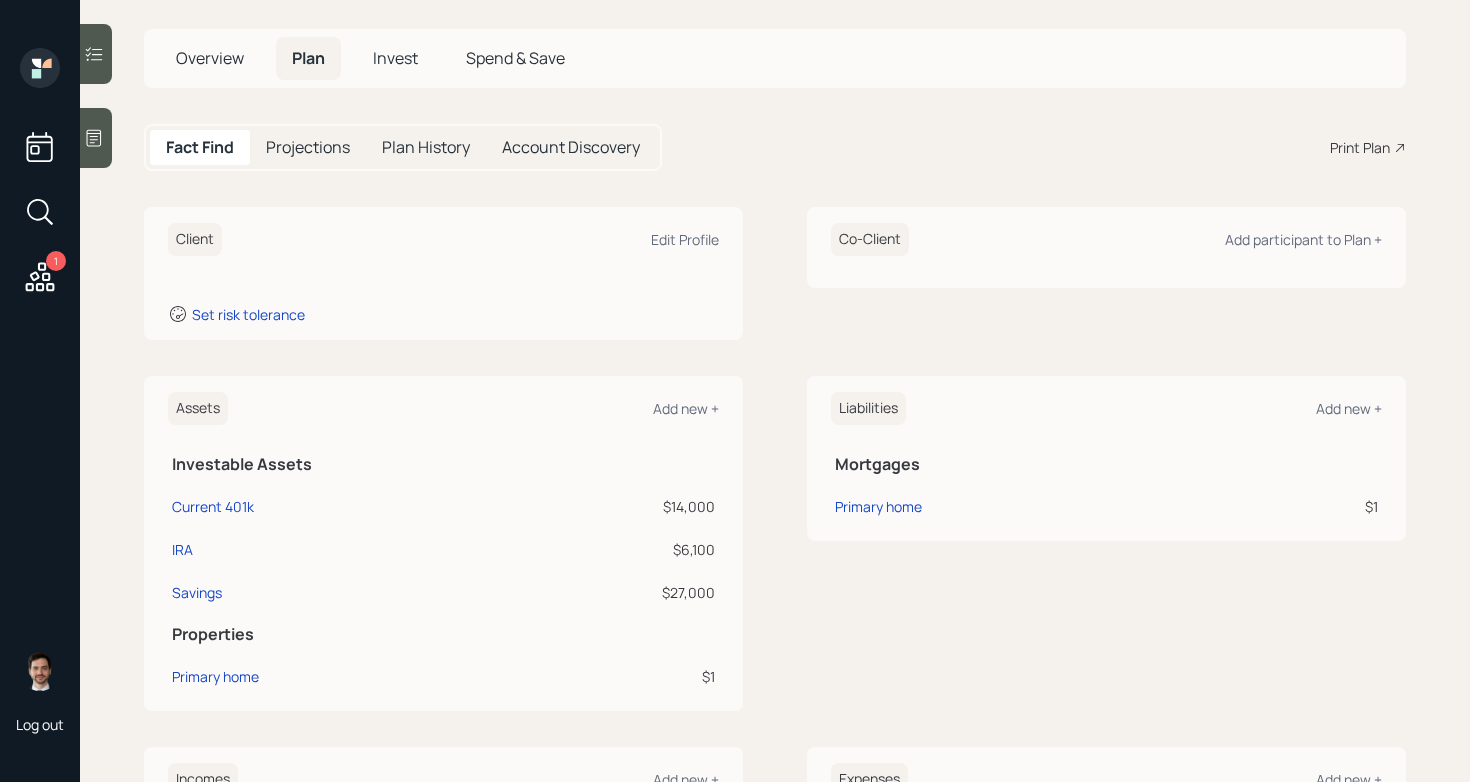 scroll, scrollTop: 0, scrollLeft: 0, axis: both 